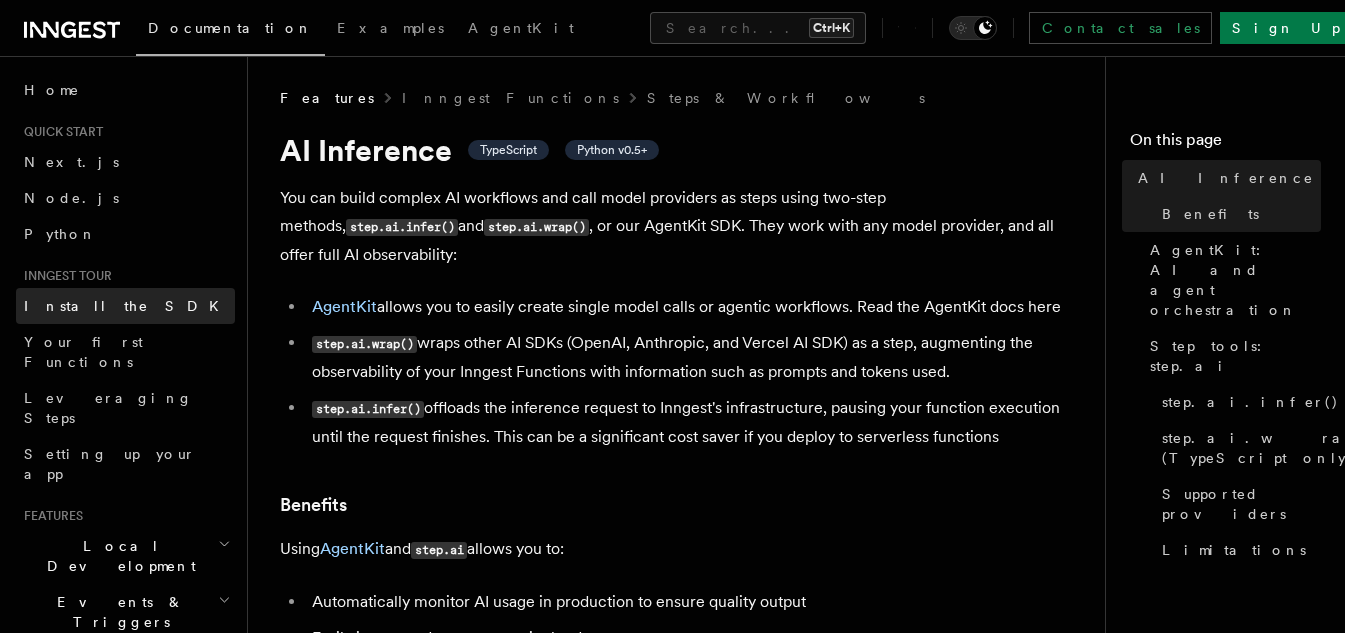 scroll, scrollTop: 0, scrollLeft: 0, axis: both 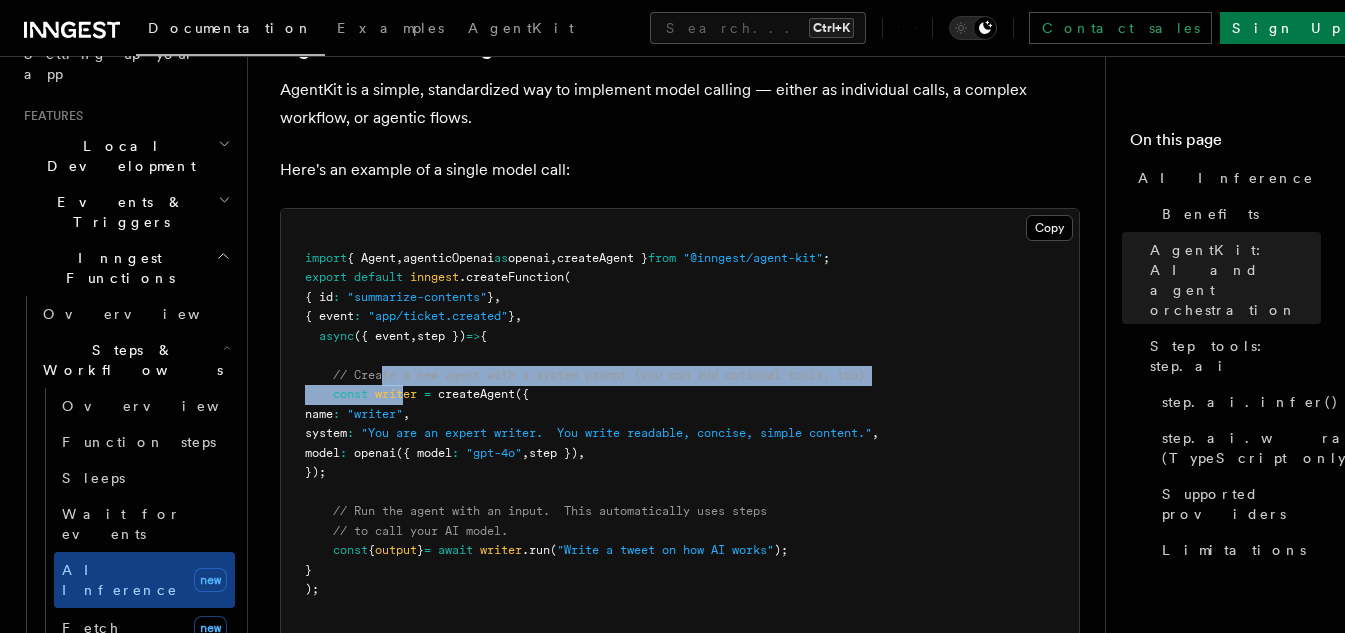 drag, startPoint x: 383, startPoint y: 299, endPoint x: 409, endPoint y: 306, distance: 26.925823 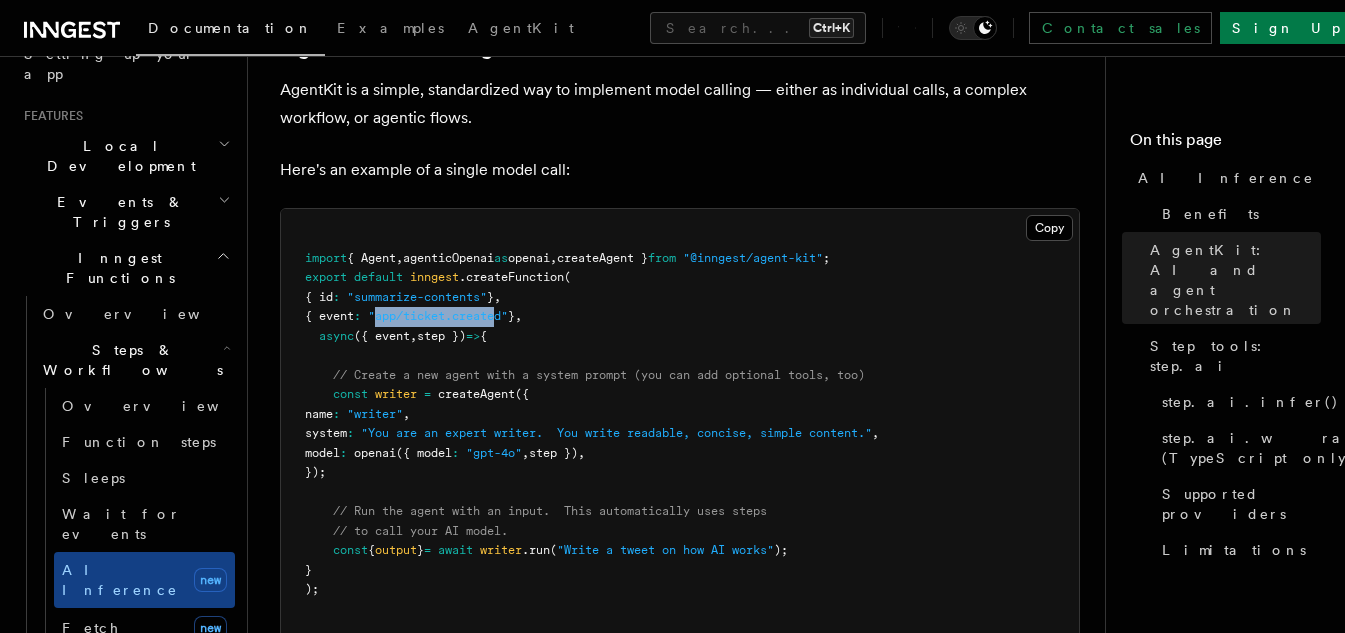 drag, startPoint x: 390, startPoint y: 236, endPoint x: 516, endPoint y: 230, distance: 126.14278 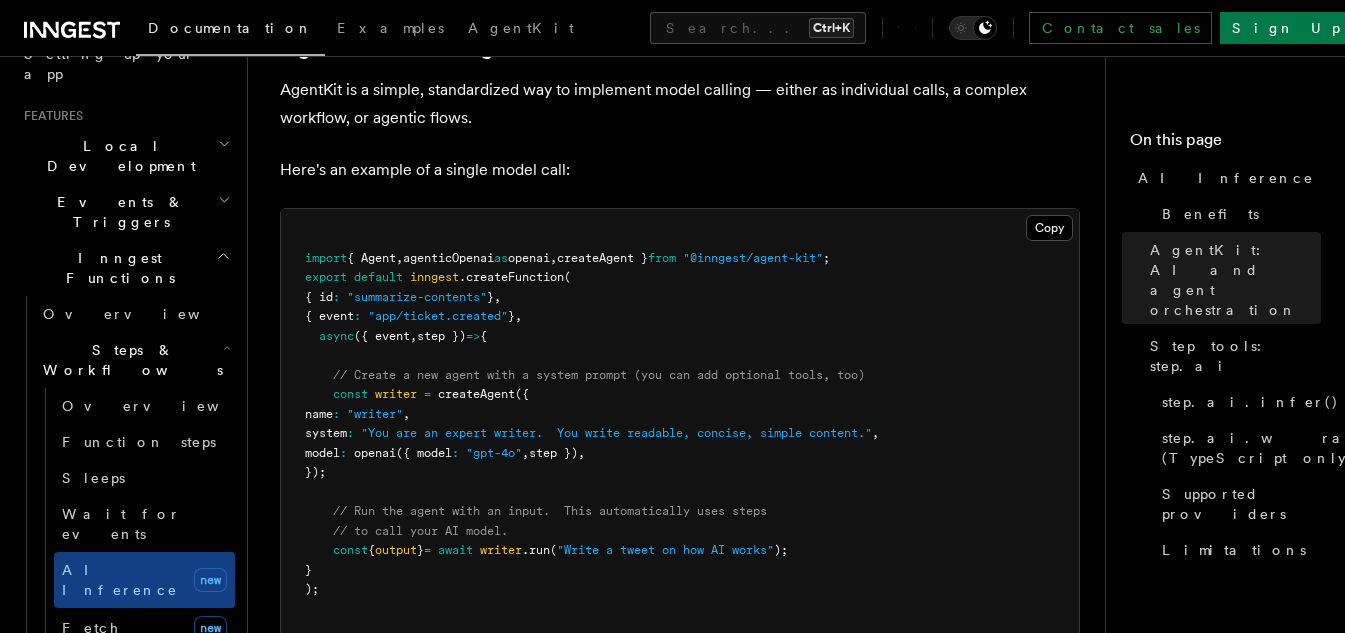 click on "import  { Agent ,  agenticOpenai  as  openai ,  createAgent }  from   "@inngest/agent-kit" ;
export   default   inngest .createFunction (
{ id :   "summarize-contents"  } ,
{ event :   "app/ticket.created"  } ,
async  ({ event ,  step })  =>  {
// Create a new agent with a system prompt (you can add optional tools, too)
const   writer   =   createAgent ({
name :   "writer" ,
system :   "You are an expert writer.  You write readable, concise, simple content." ,
model :   openai ({ model :   "gpt-4o" ,  step }) ,
});
// Run the agent with an input.  This automatically uses steps
// to call your AI model.
const  {  output  }  =   await   writer .run ( "Write a tweet on how AI works" );
}
);" at bounding box center [680, 424] 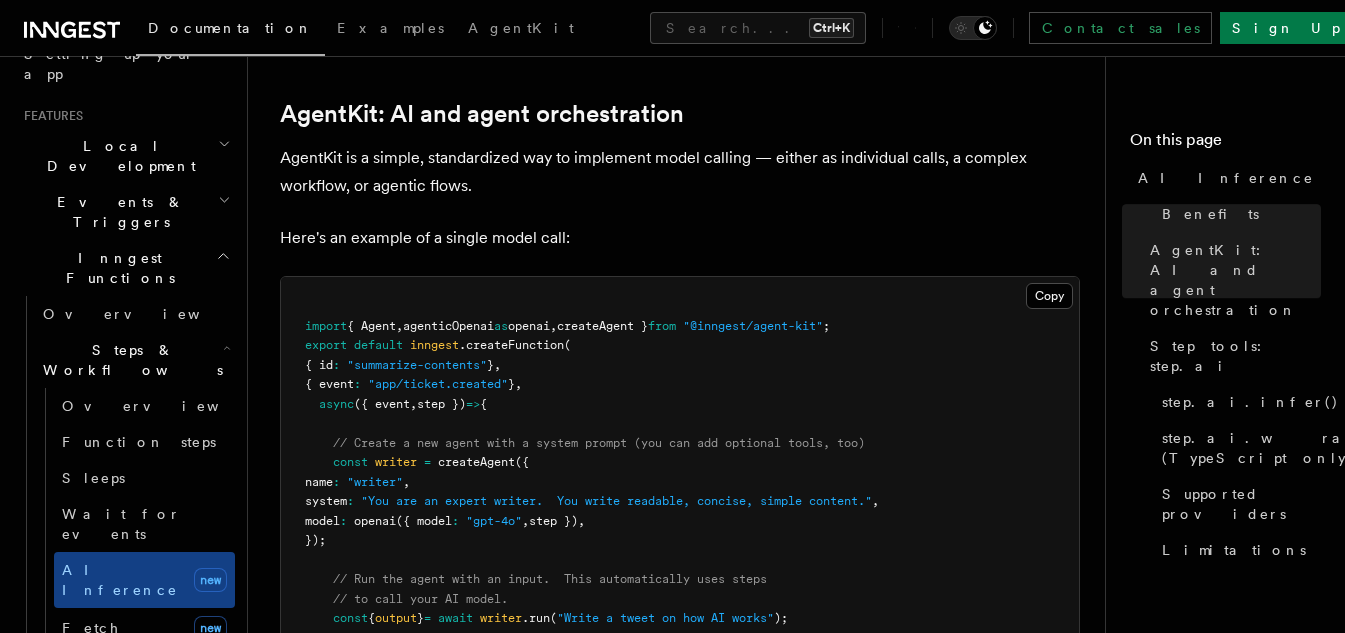 scroll, scrollTop: 1600, scrollLeft: 0, axis: vertical 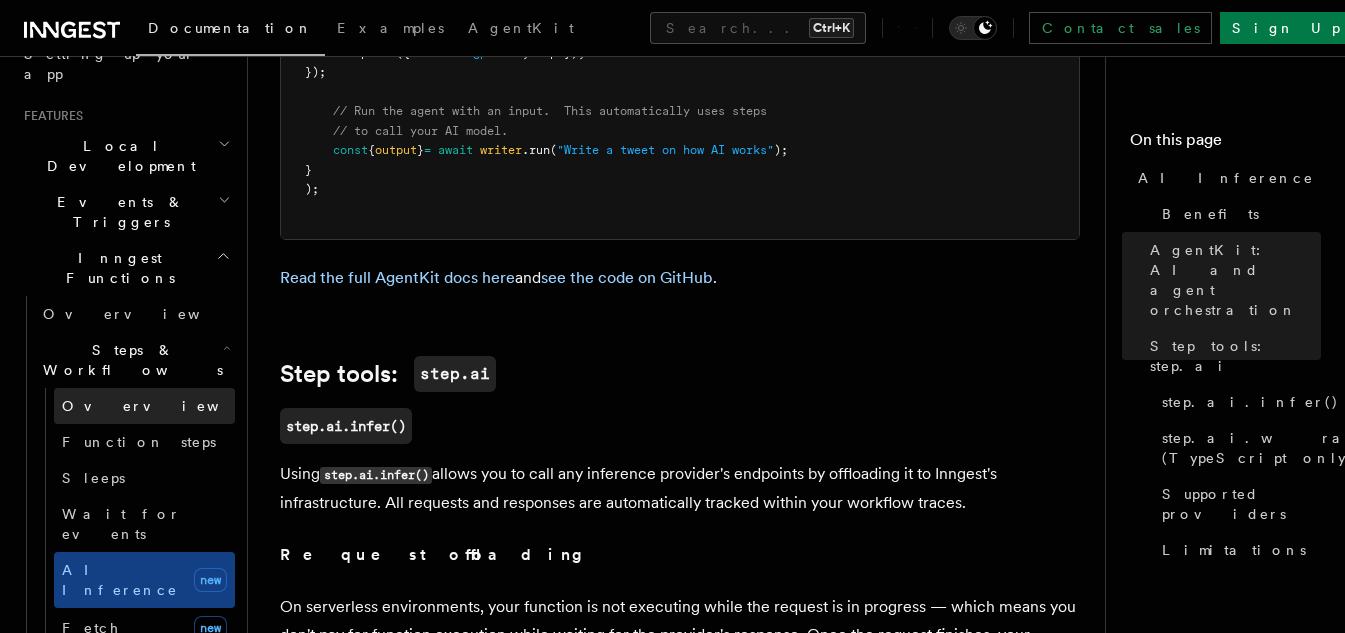 click on "Overview" at bounding box center [144, 406] 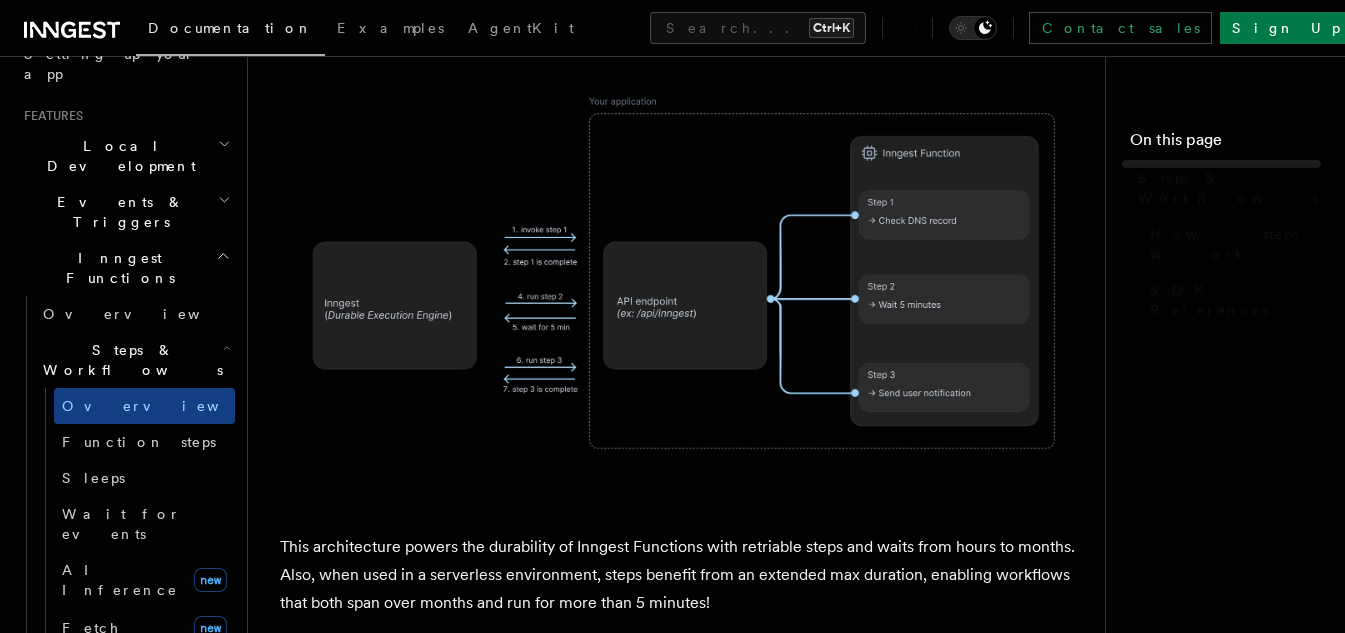scroll, scrollTop: 0, scrollLeft: 0, axis: both 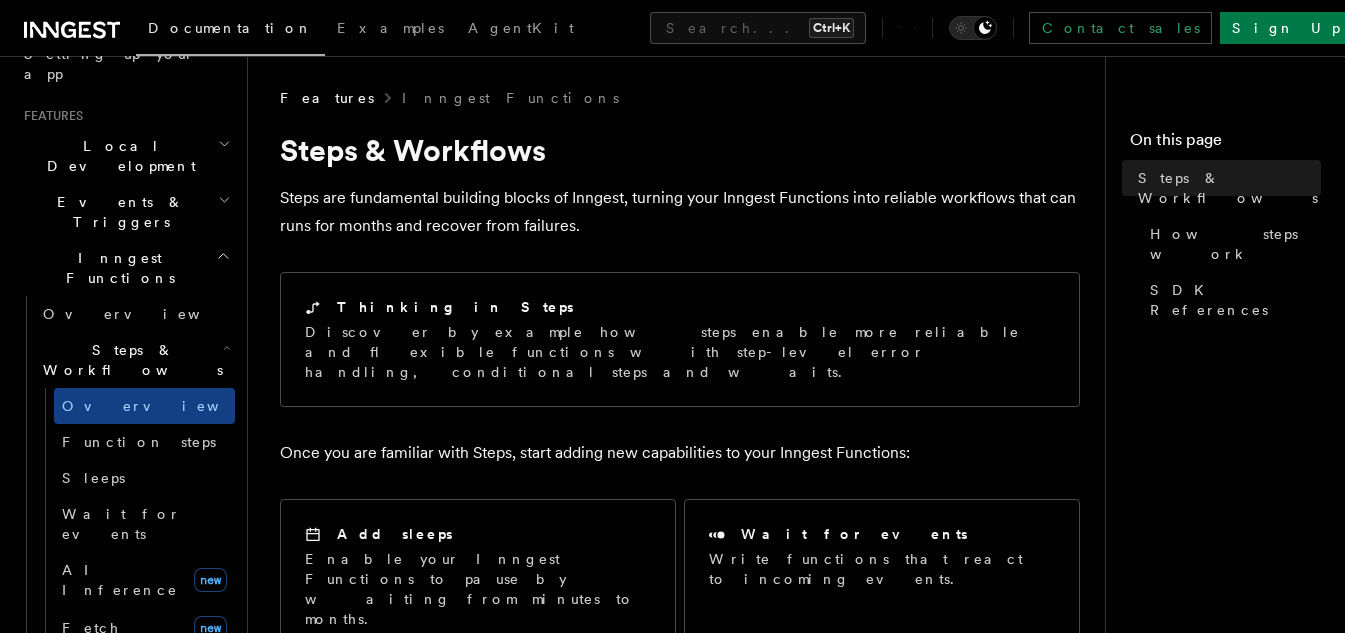 click on "Steps & Workflows" at bounding box center [129, 360] 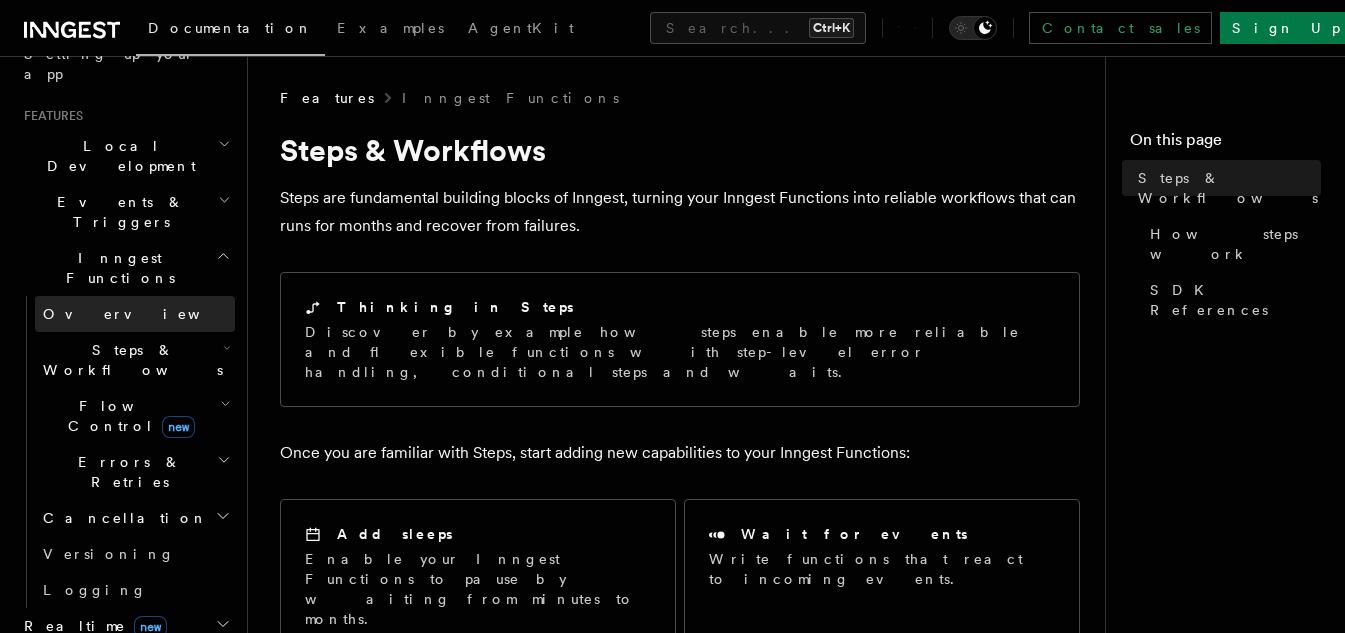 click on "Overview" at bounding box center [135, 314] 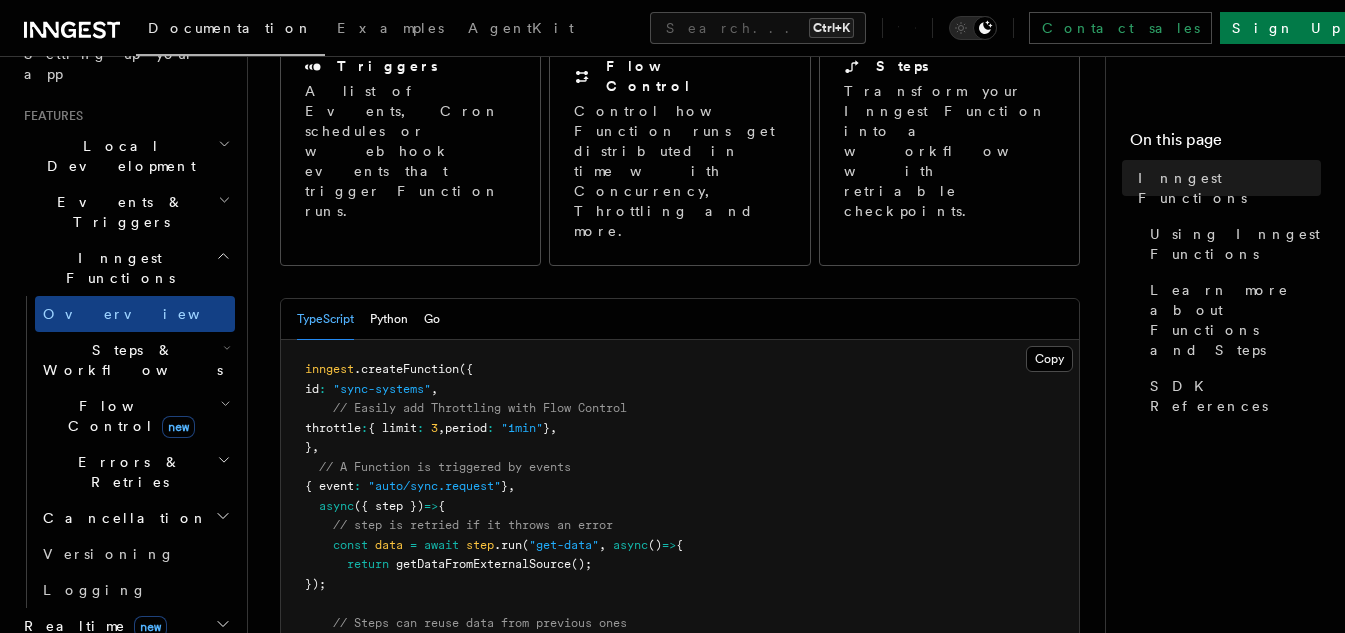 scroll, scrollTop: 300, scrollLeft: 0, axis: vertical 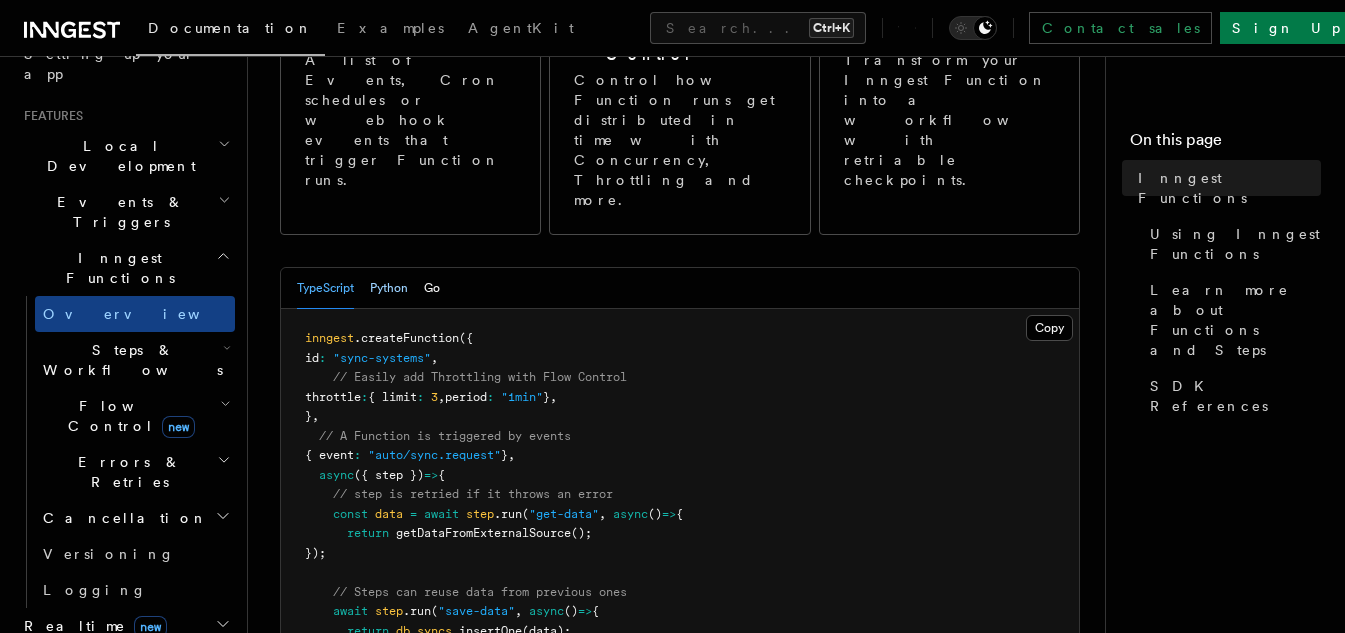 click on "Python" at bounding box center (389, 288) 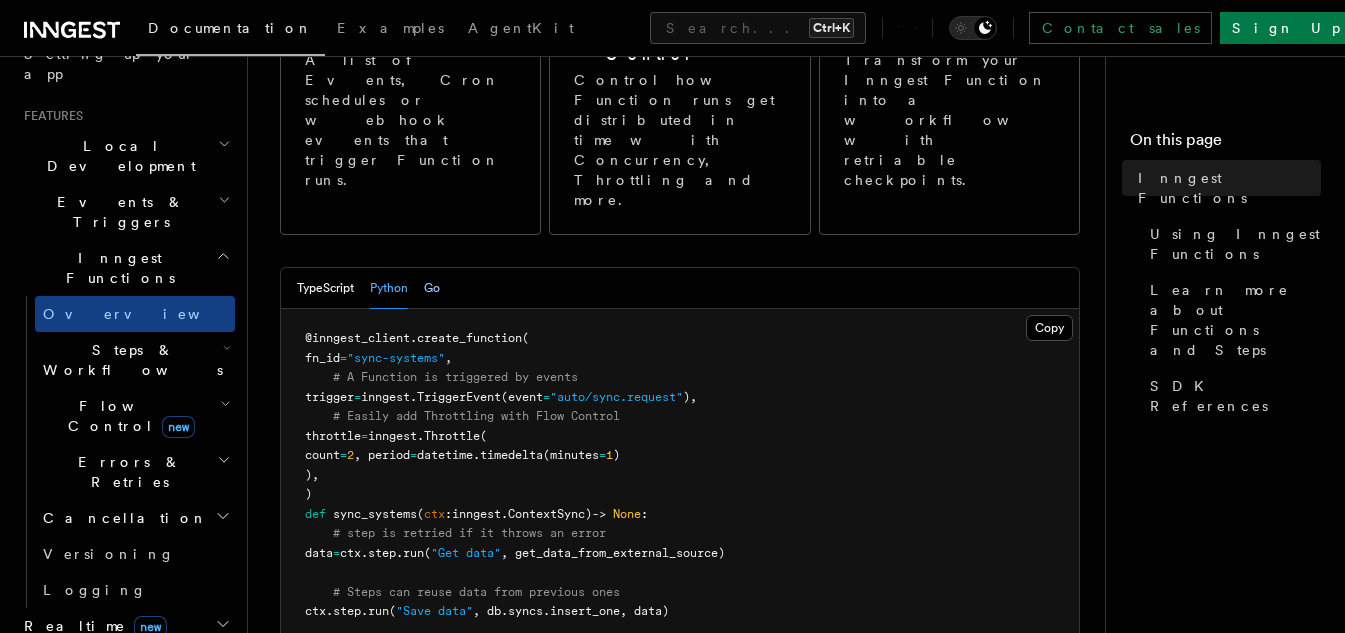 click on "Go" at bounding box center [432, 288] 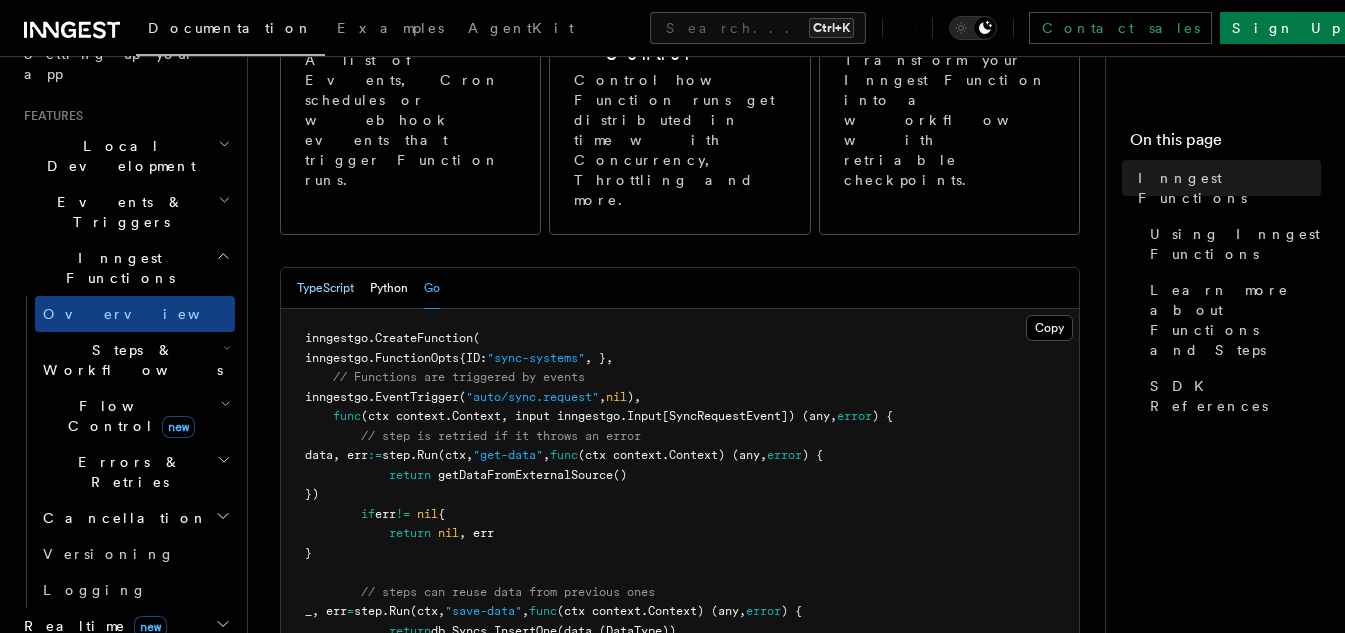 click on "TypeScript" at bounding box center [325, 288] 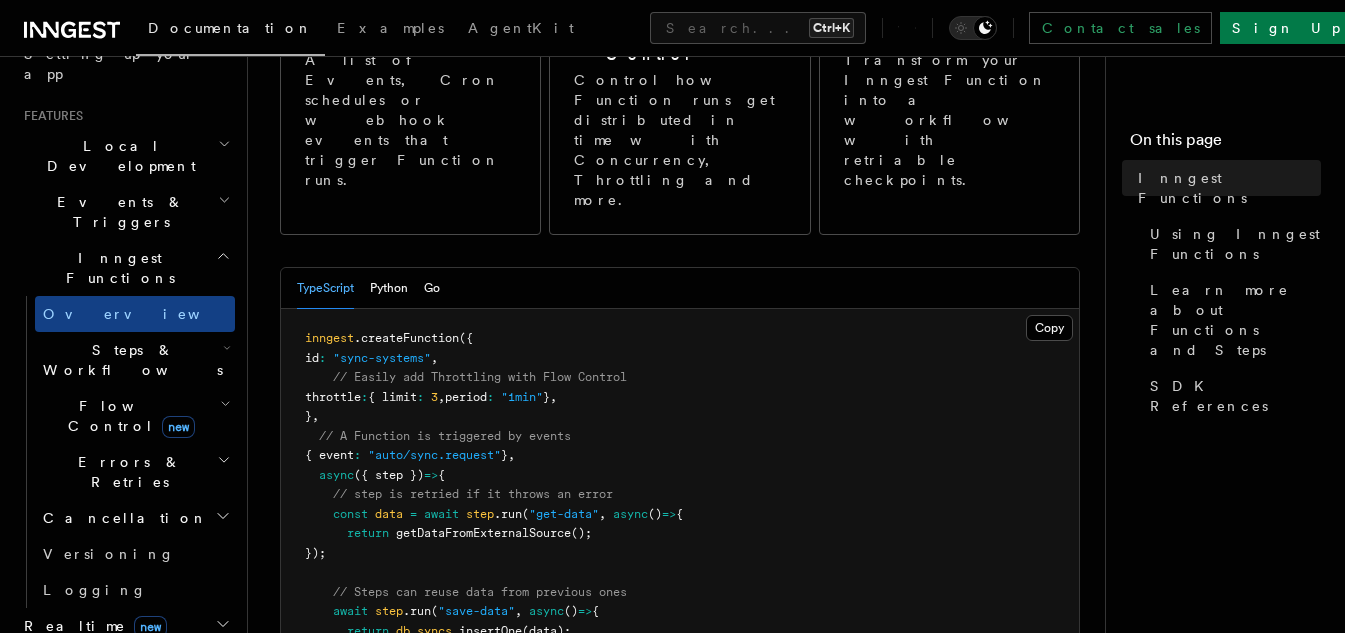click on "Steps & Workflows" at bounding box center (129, 360) 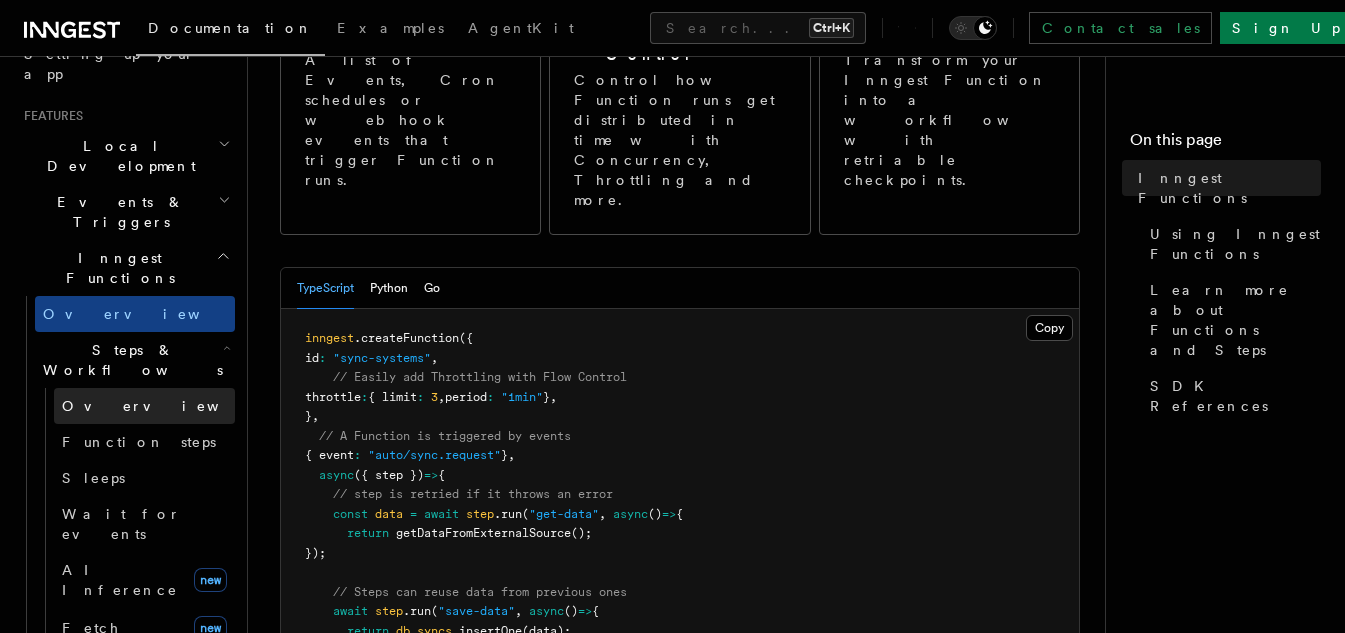 click on "Overview" at bounding box center [144, 406] 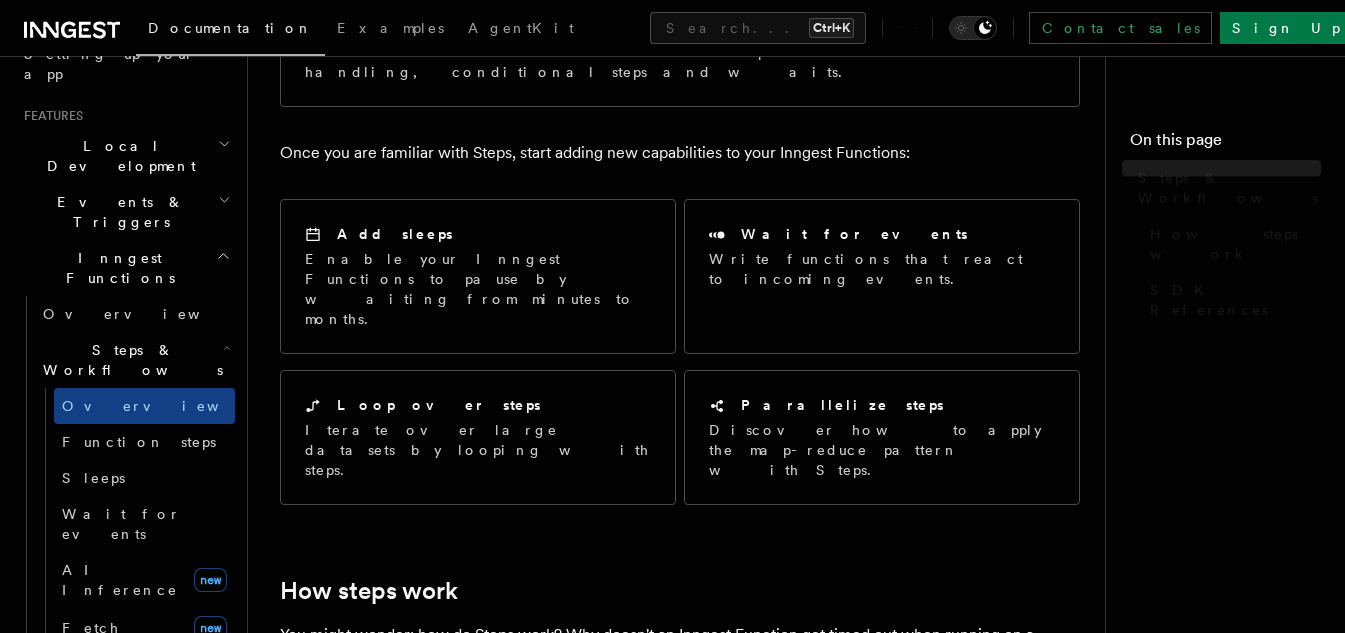 scroll, scrollTop: 0, scrollLeft: 0, axis: both 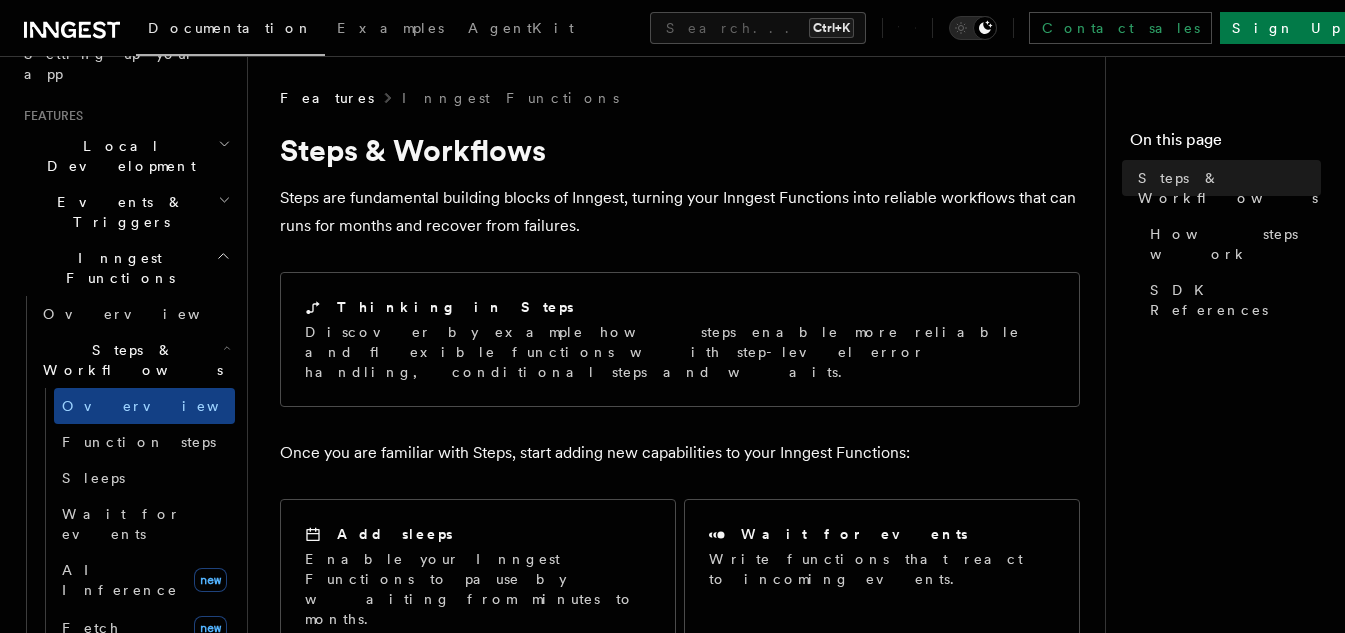 click on "Steps & Workflows" at bounding box center (129, 360) 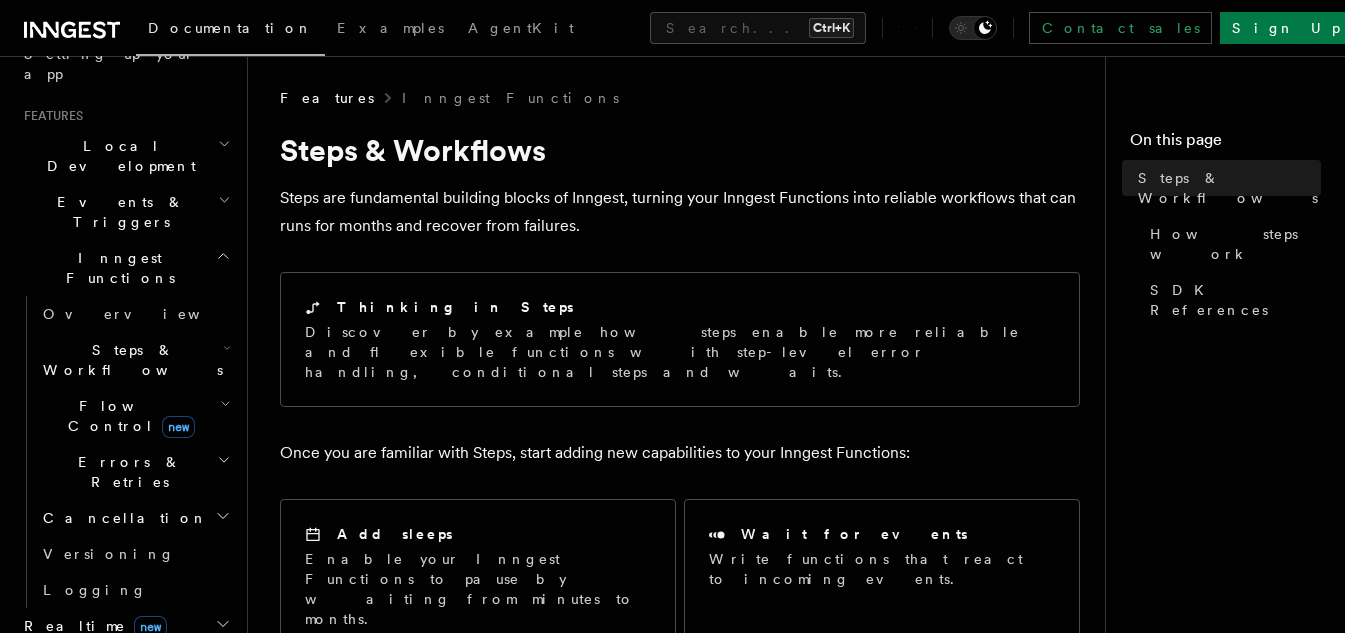 click on "Steps & Workflows" at bounding box center (129, 360) 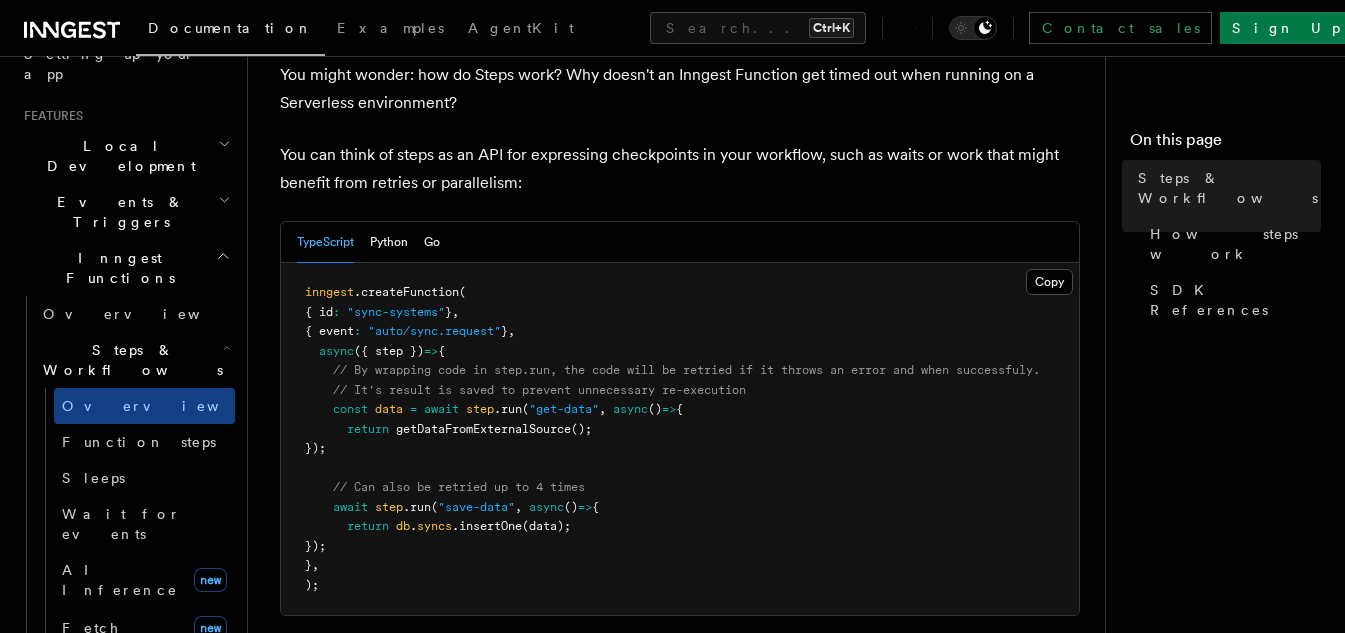 scroll, scrollTop: 900, scrollLeft: 0, axis: vertical 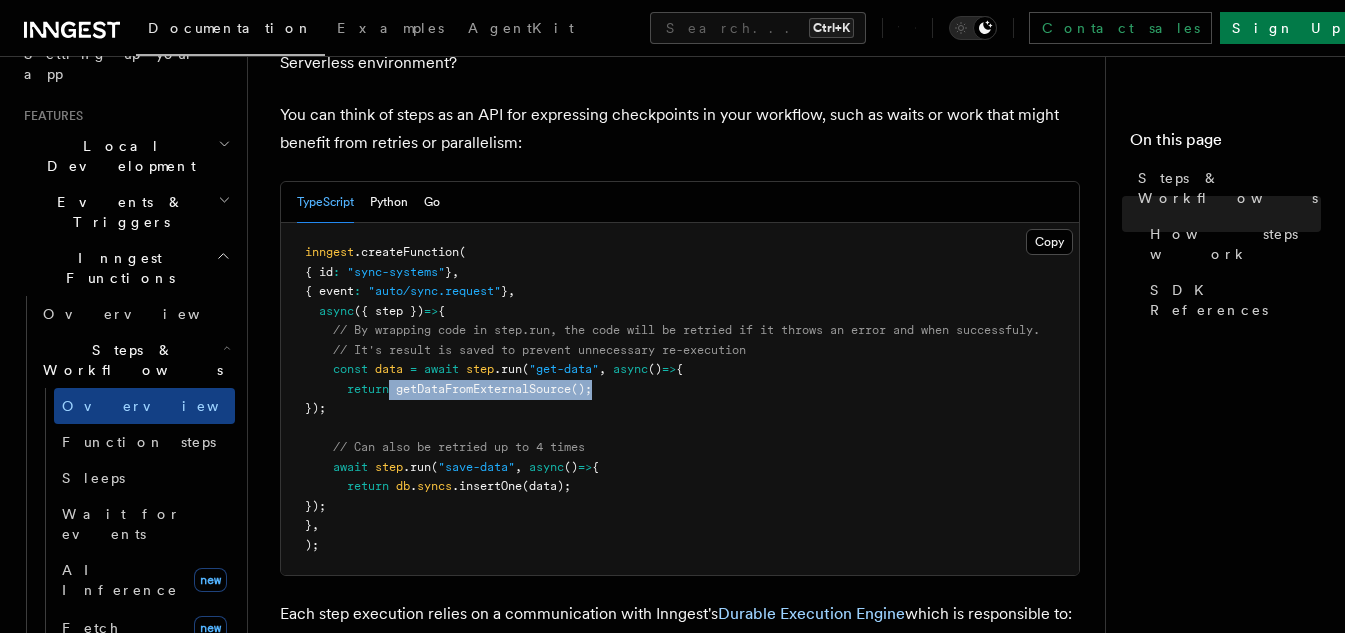 drag, startPoint x: 399, startPoint y: 305, endPoint x: 603, endPoint y: 300, distance: 204.06126 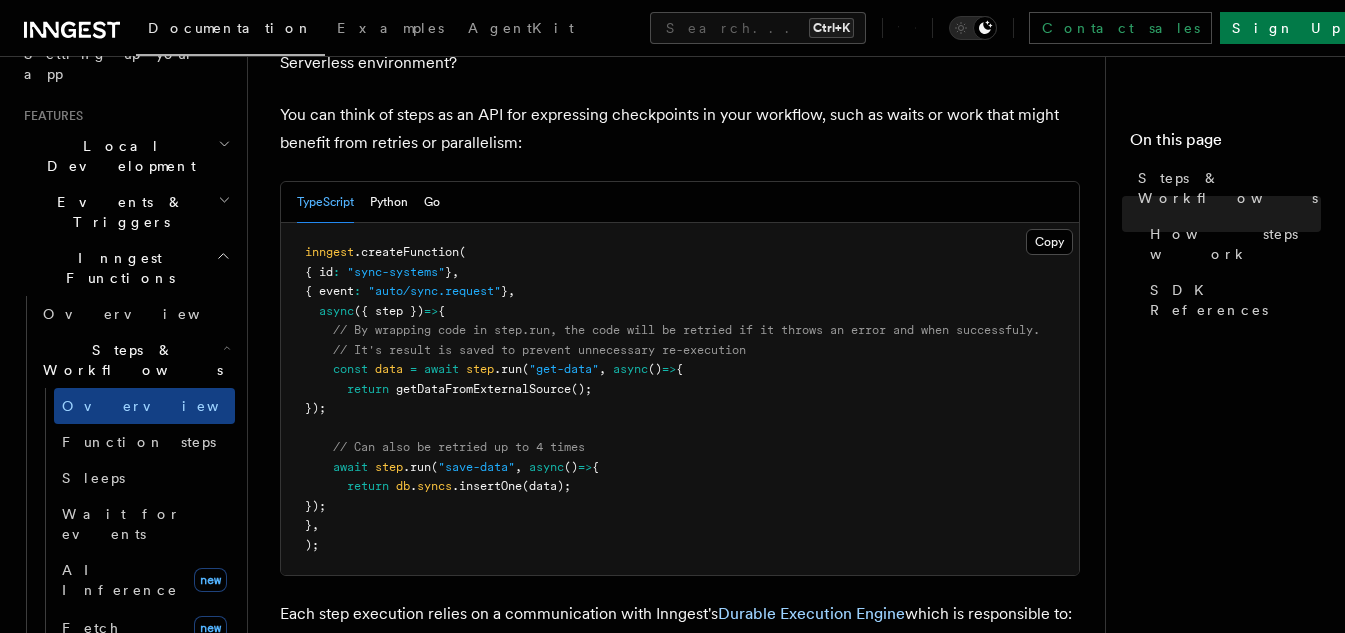 click on "inngest .createFunction (
{ id :   "sync-systems"  } ,
{ event :   "auto/sync.request"  } ,
async  ({ step })  =>  {
// By wrapping code in step.run, the code will be retried if it throws an error and when successfuly.
// It's result is saved to prevent unnecessary re-execution
const   data   =   await   step .run ( "get-data" ,   async  ()  =>  {
return   getDataFromExternalSource ();
});
// Can also be retried up to 4 times
await   step .run ( "save-data" ,   async  ()  =>  {
return   db . syncs .insertOne (data);
});
} ,
);" at bounding box center (680, 399) 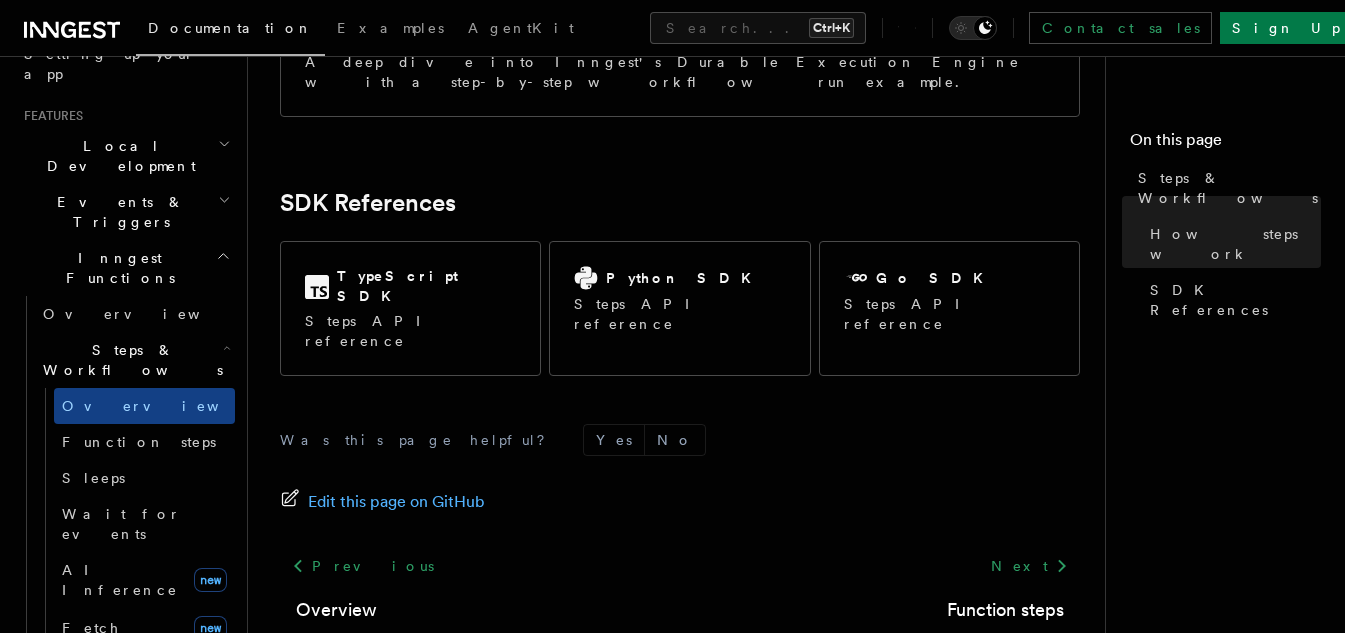 scroll, scrollTop: 2301, scrollLeft: 0, axis: vertical 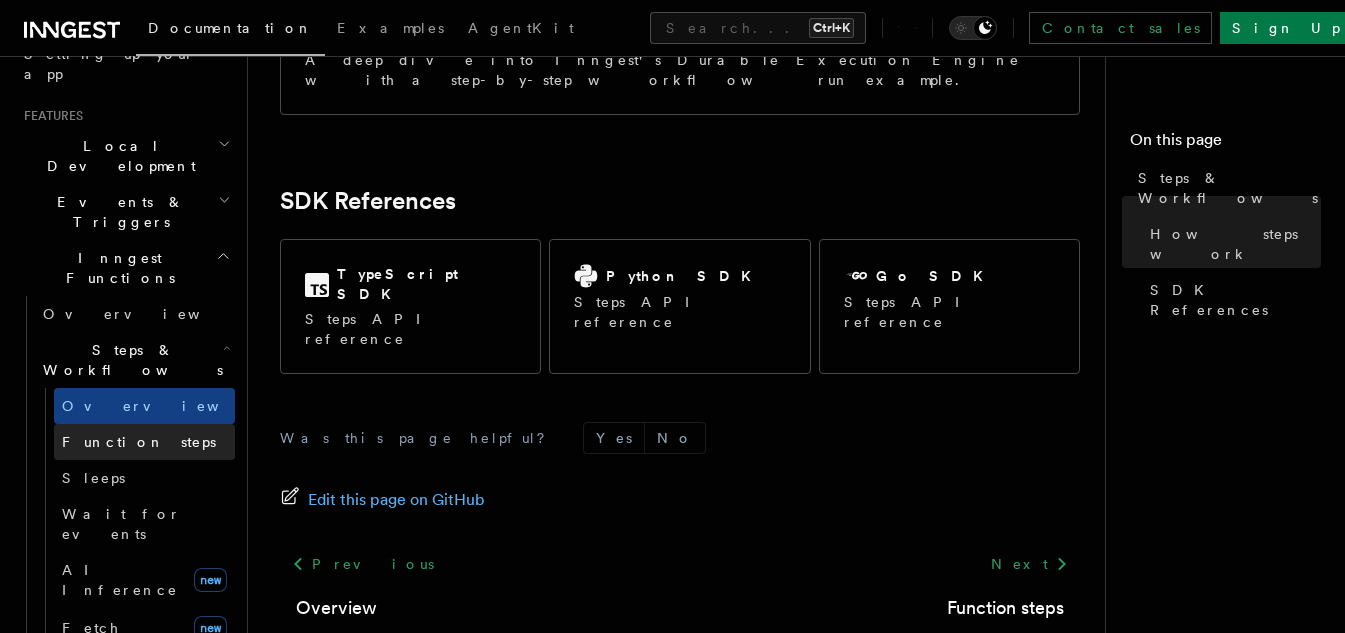 click on "Function steps" at bounding box center (139, 442) 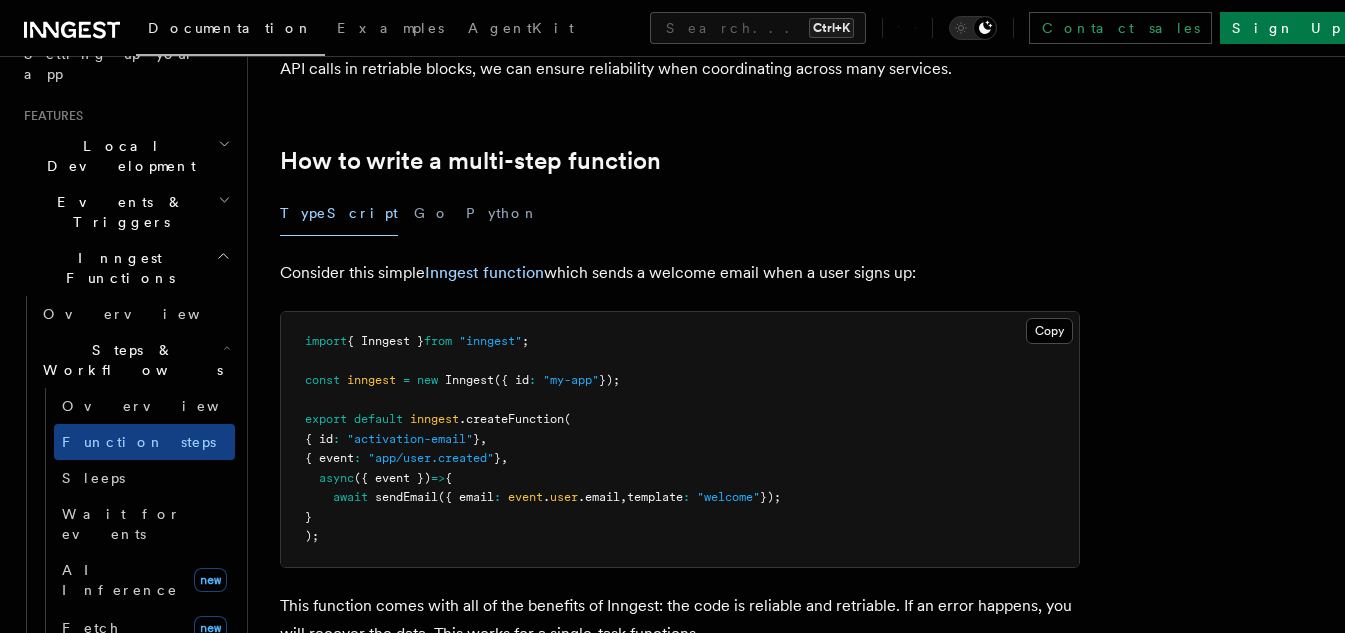 scroll, scrollTop: 600, scrollLeft: 0, axis: vertical 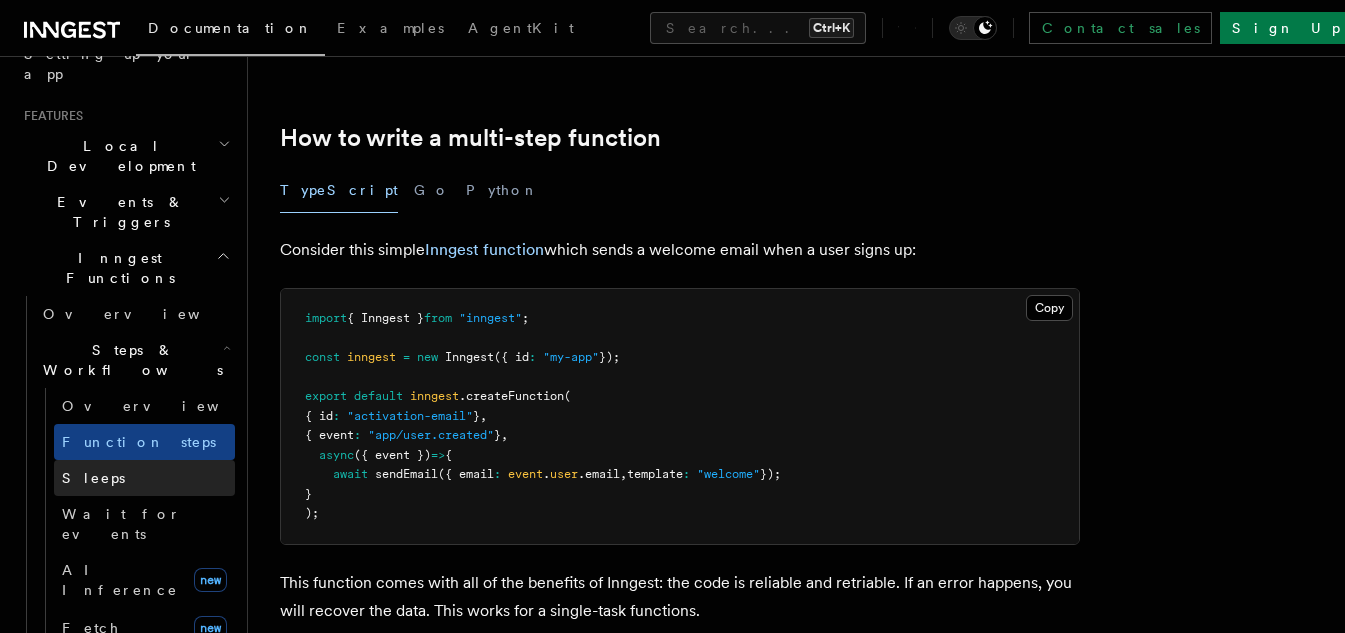 click on "Sleeps" at bounding box center (144, 478) 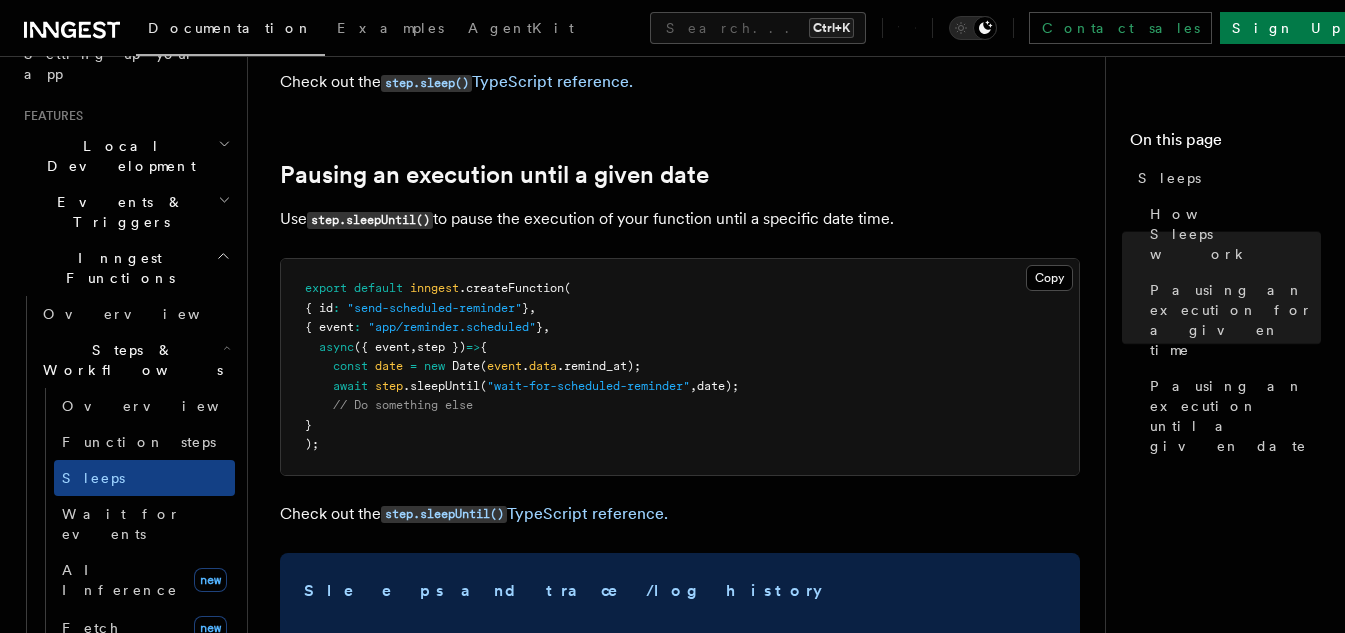 scroll, scrollTop: 1100, scrollLeft: 0, axis: vertical 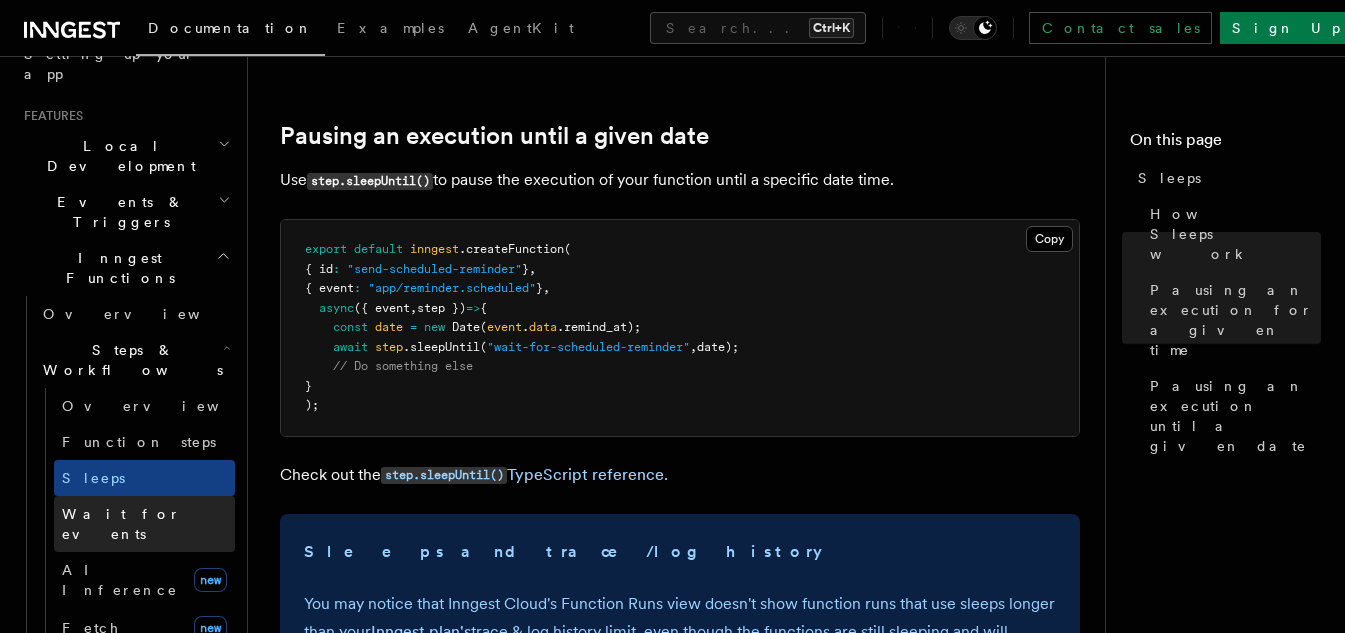 click on "Wait for events" at bounding box center [148, 524] 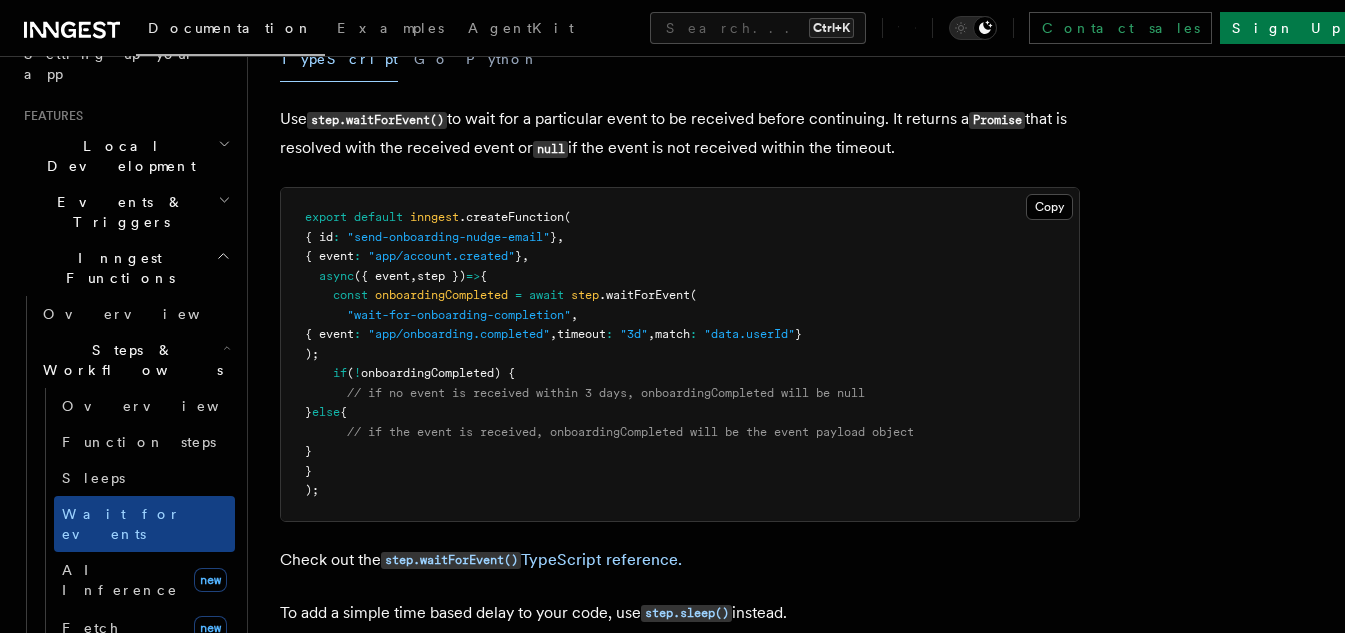 scroll, scrollTop: 300, scrollLeft: 0, axis: vertical 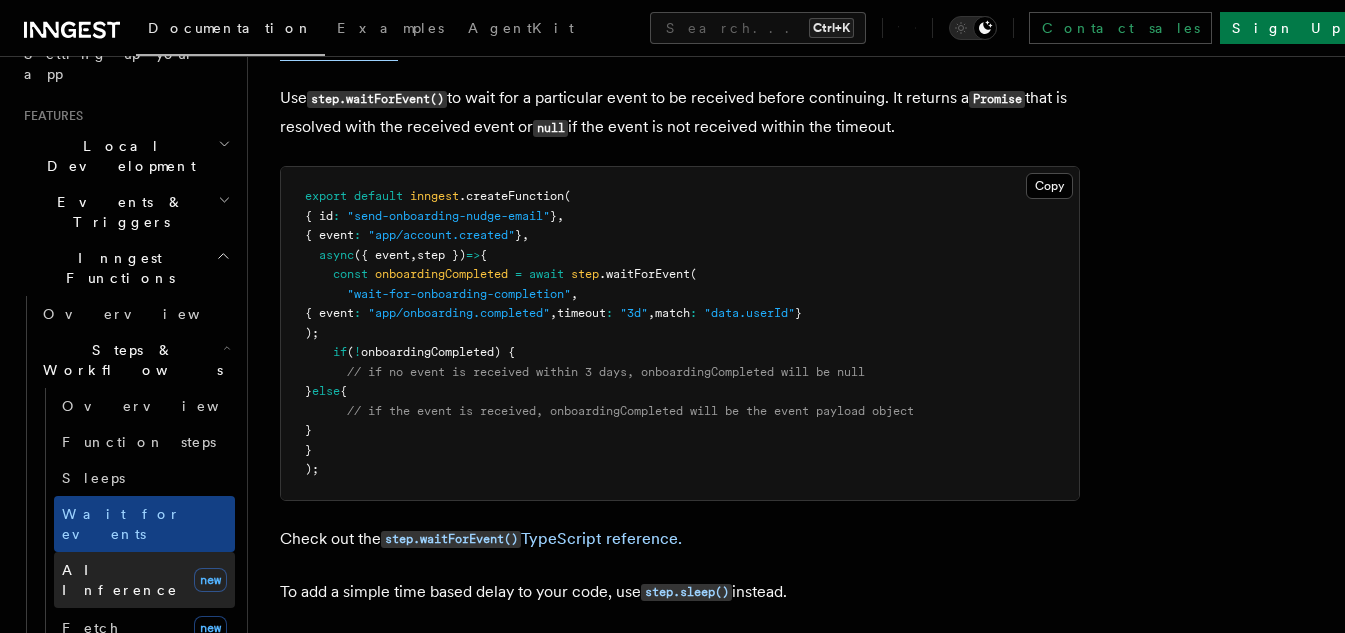 click on "AI Inference" at bounding box center (120, 580) 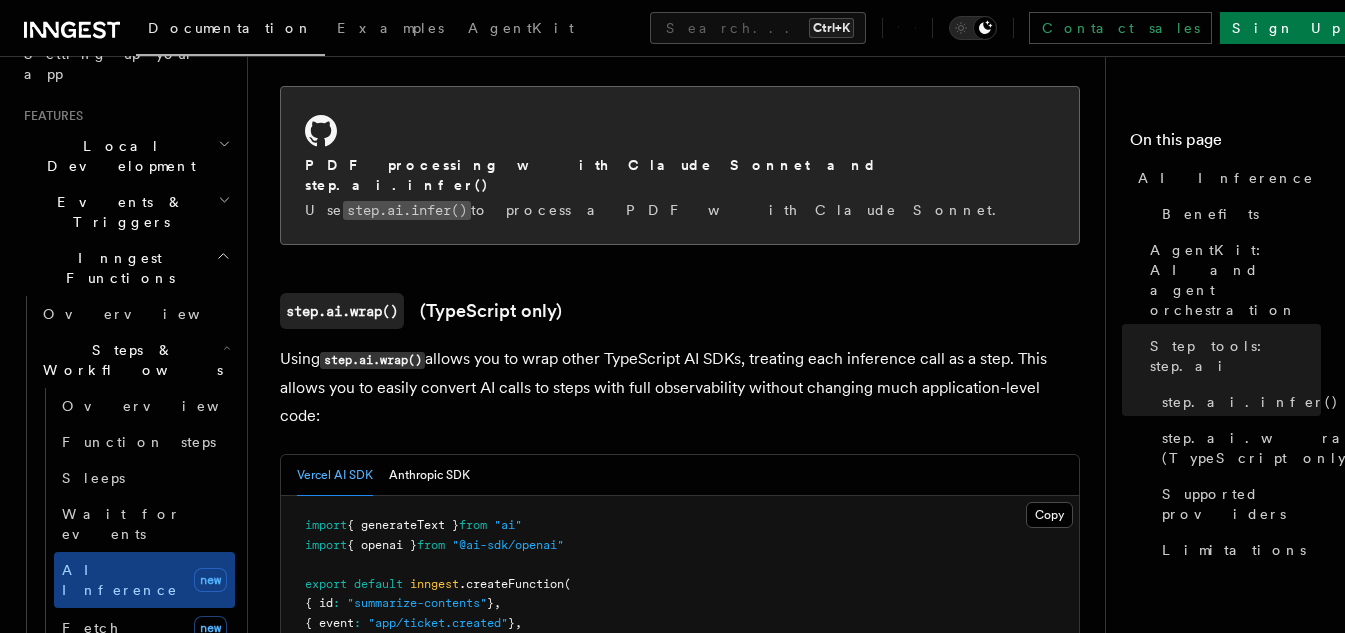 scroll, scrollTop: 2800, scrollLeft: 0, axis: vertical 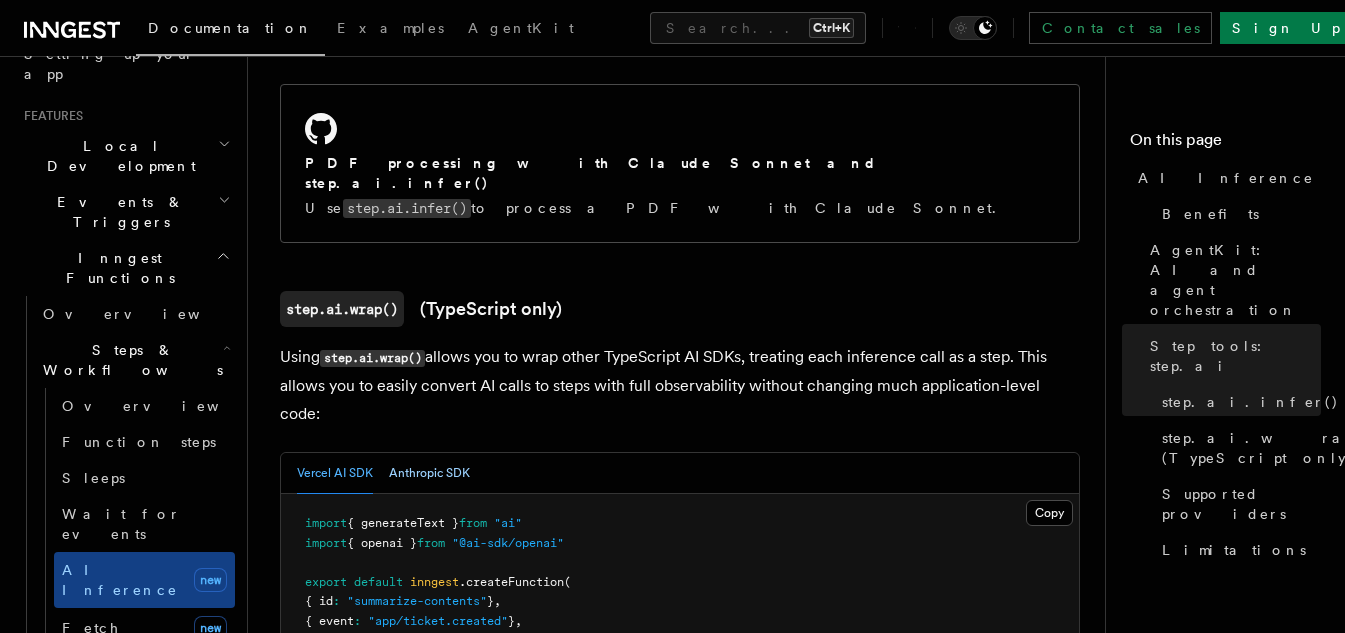 click on "Anthropic SDK" at bounding box center [429, 473] 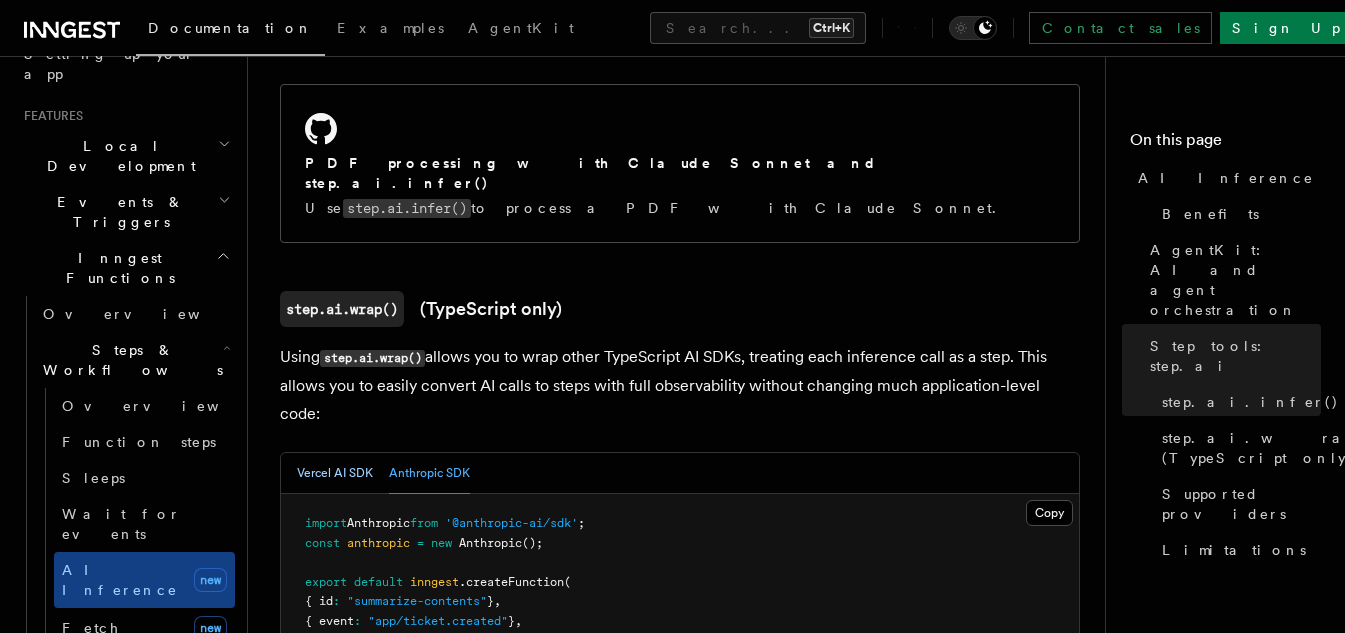 click on "Vercel AI SDK" at bounding box center (335, 473) 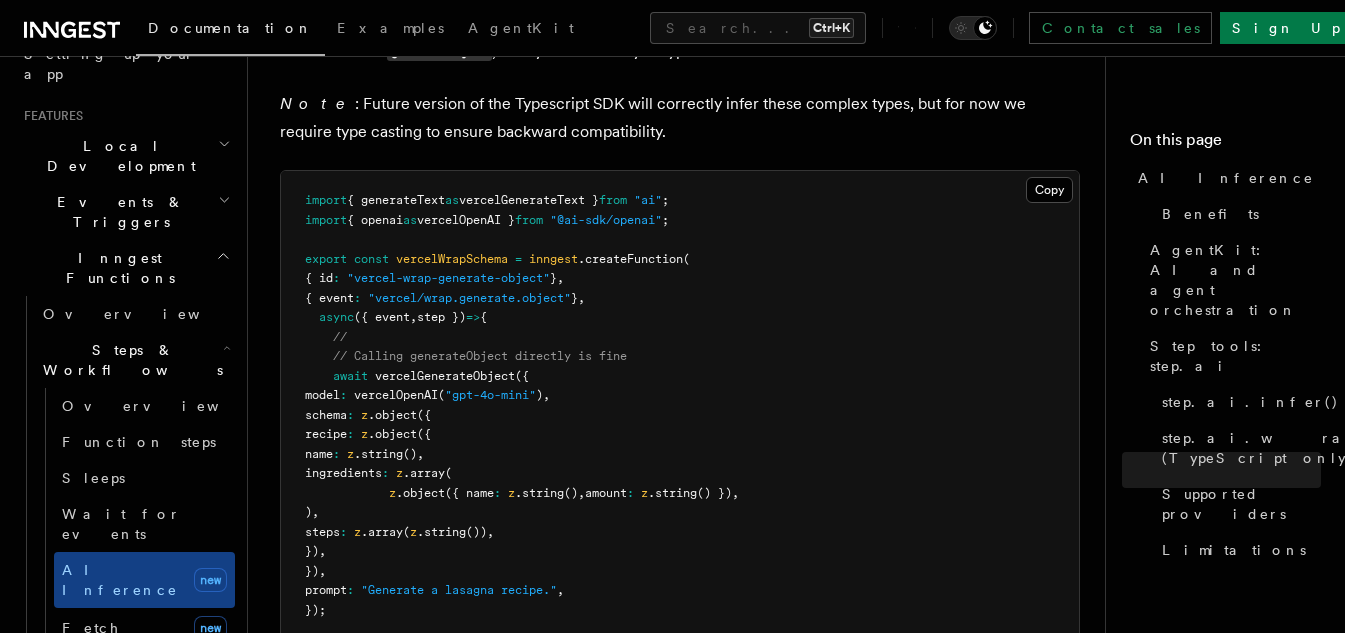 scroll, scrollTop: 5800, scrollLeft: 0, axis: vertical 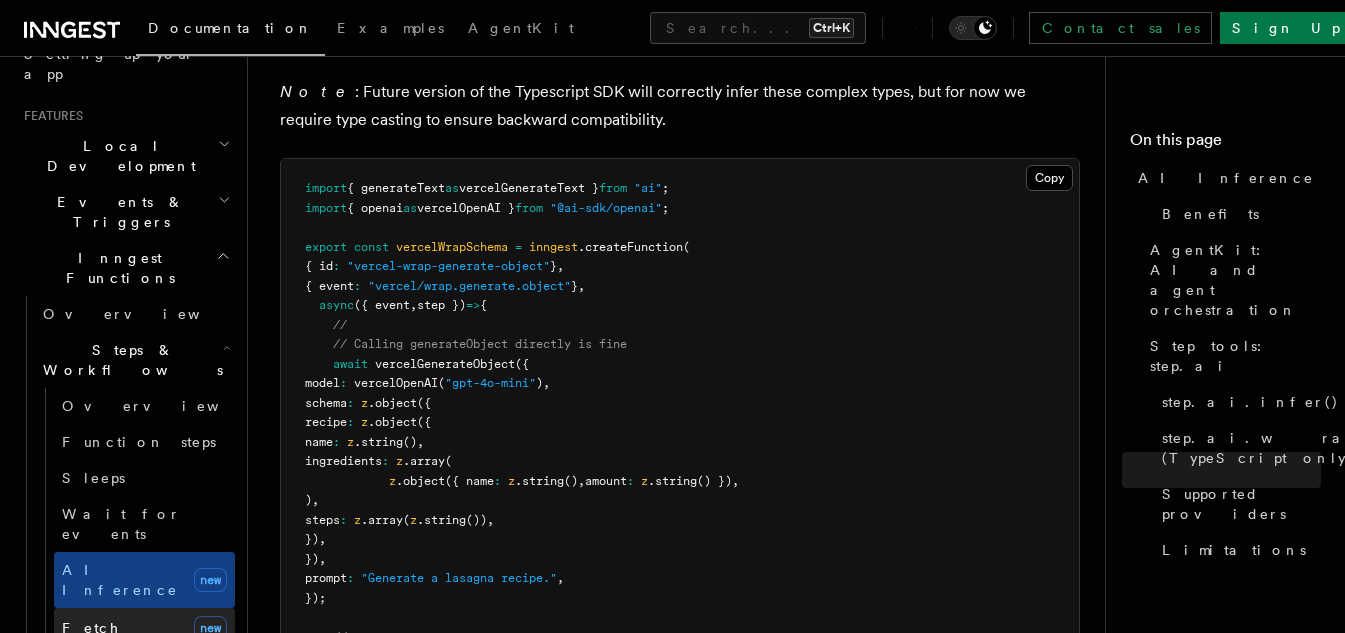 click on "Fetch new" at bounding box center [144, 628] 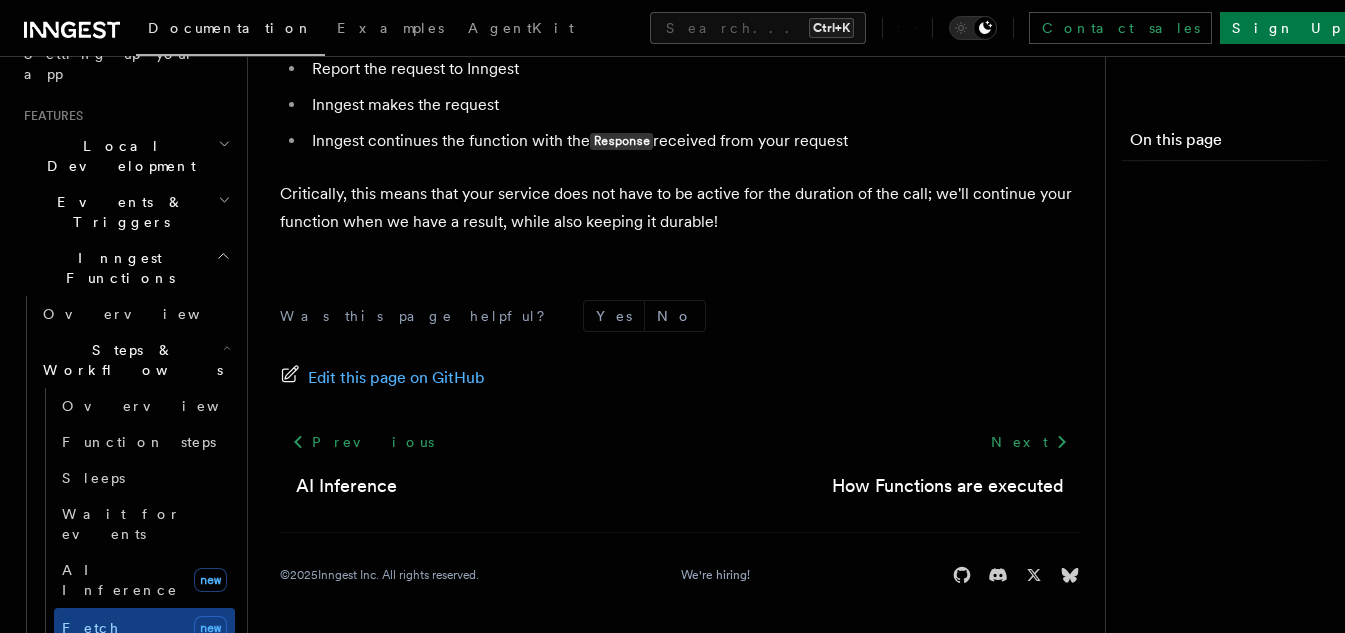 scroll, scrollTop: 0, scrollLeft: 0, axis: both 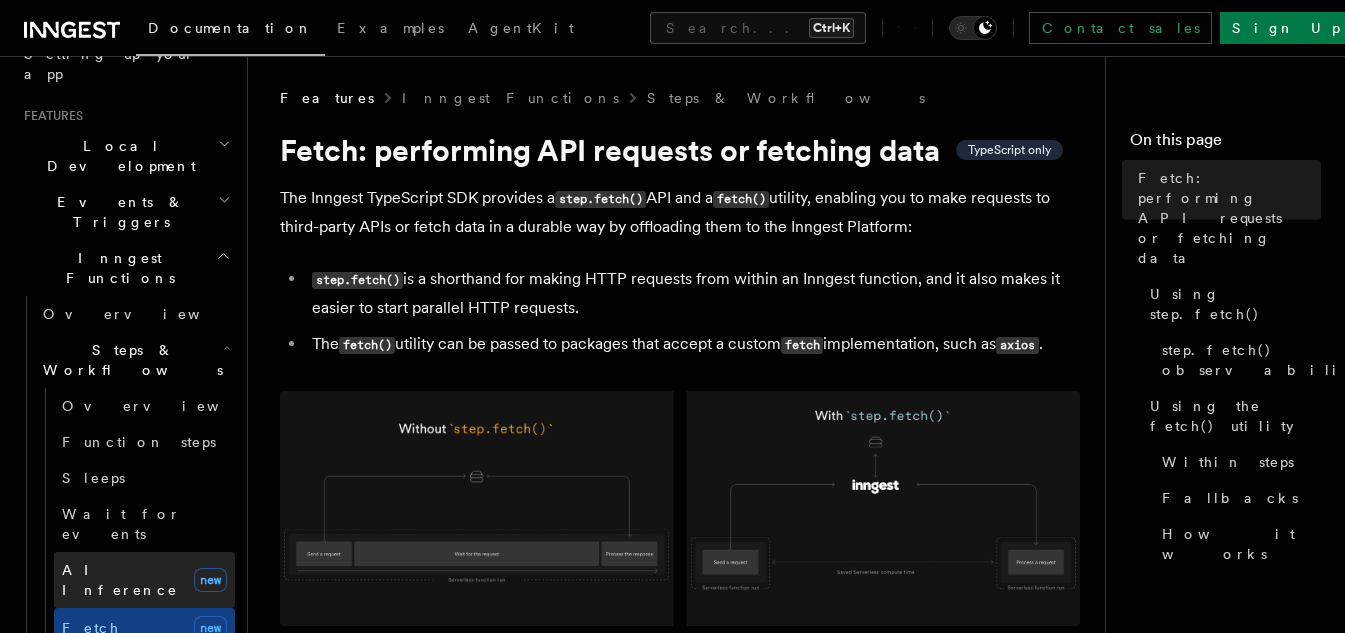 click on "AI Inference" at bounding box center (120, 580) 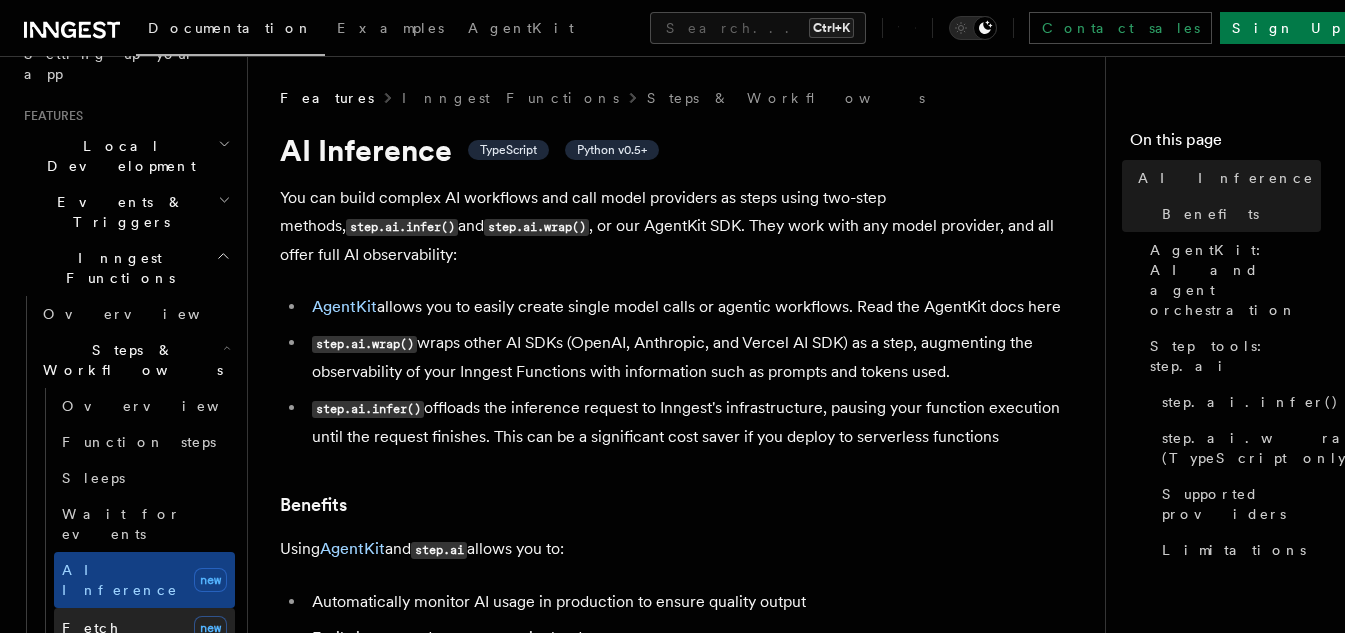 click on "new" at bounding box center (210, 628) 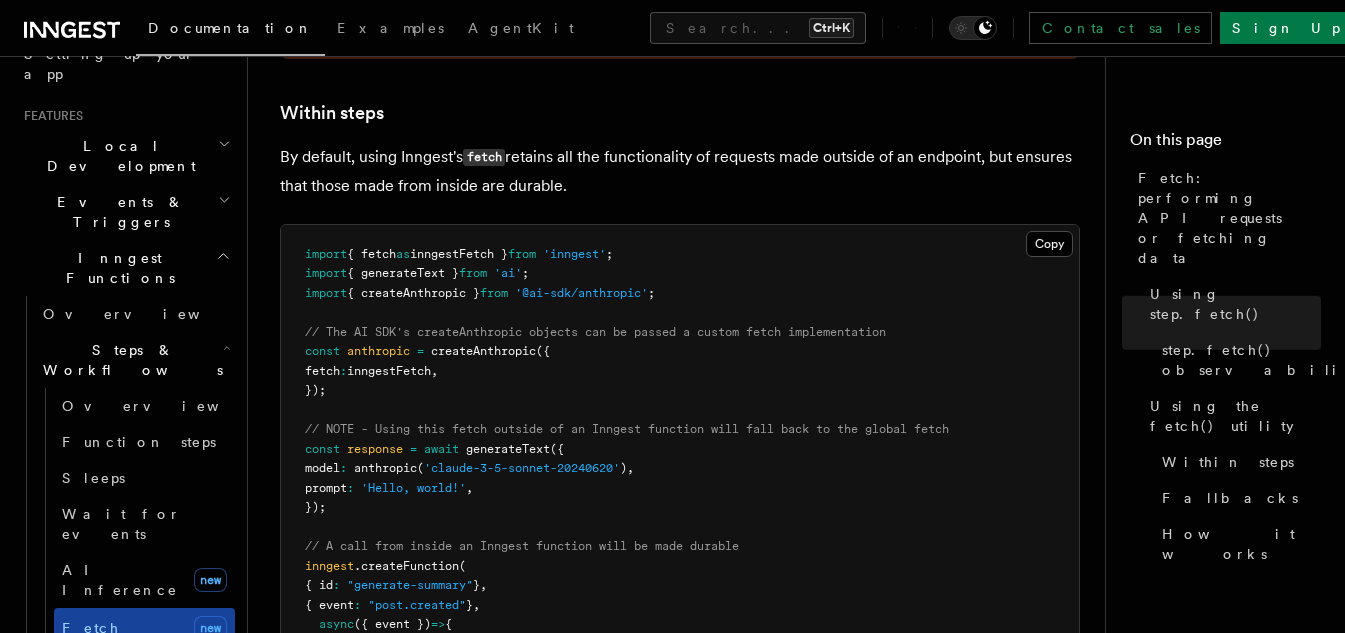 scroll, scrollTop: 3100, scrollLeft: 0, axis: vertical 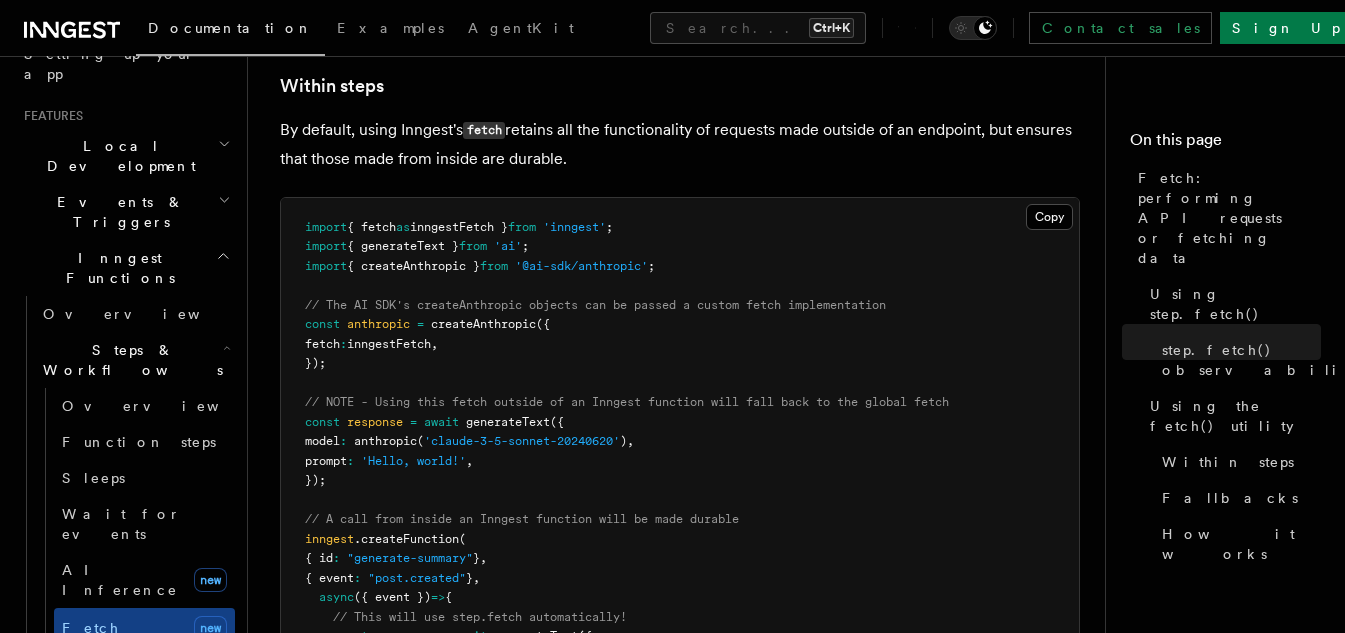 click on "How Functions are executed" at bounding box center [148, 718] 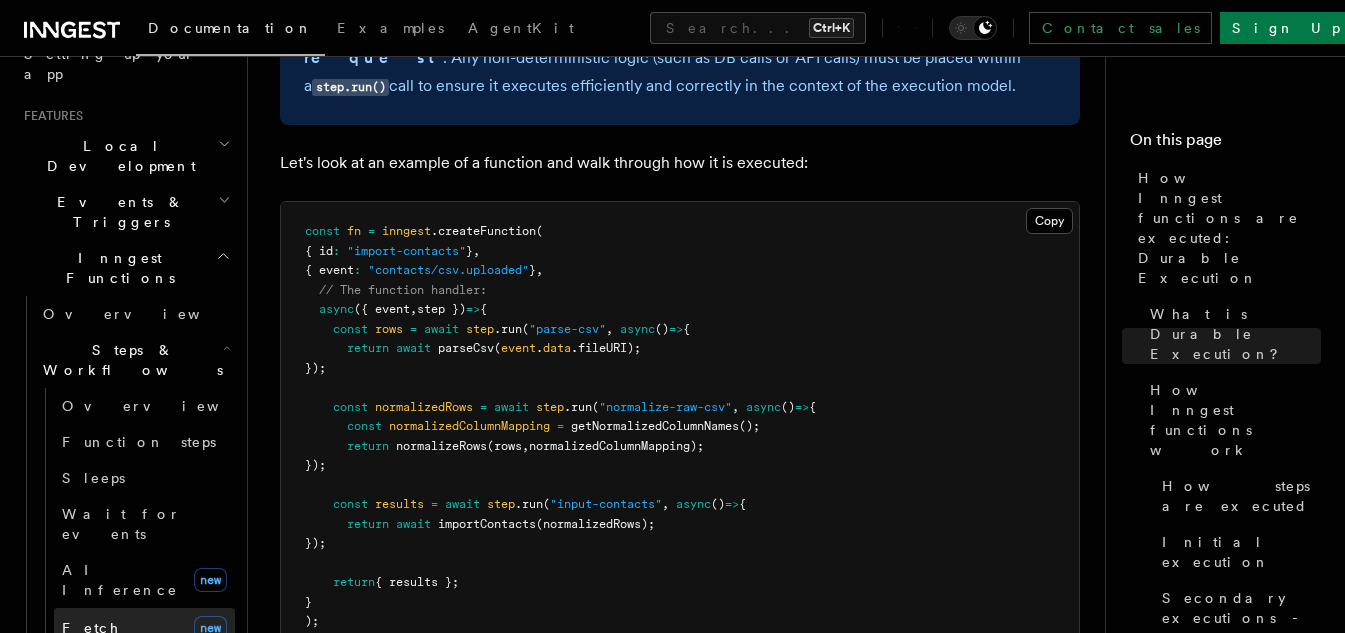 scroll, scrollTop: 1900, scrollLeft: 0, axis: vertical 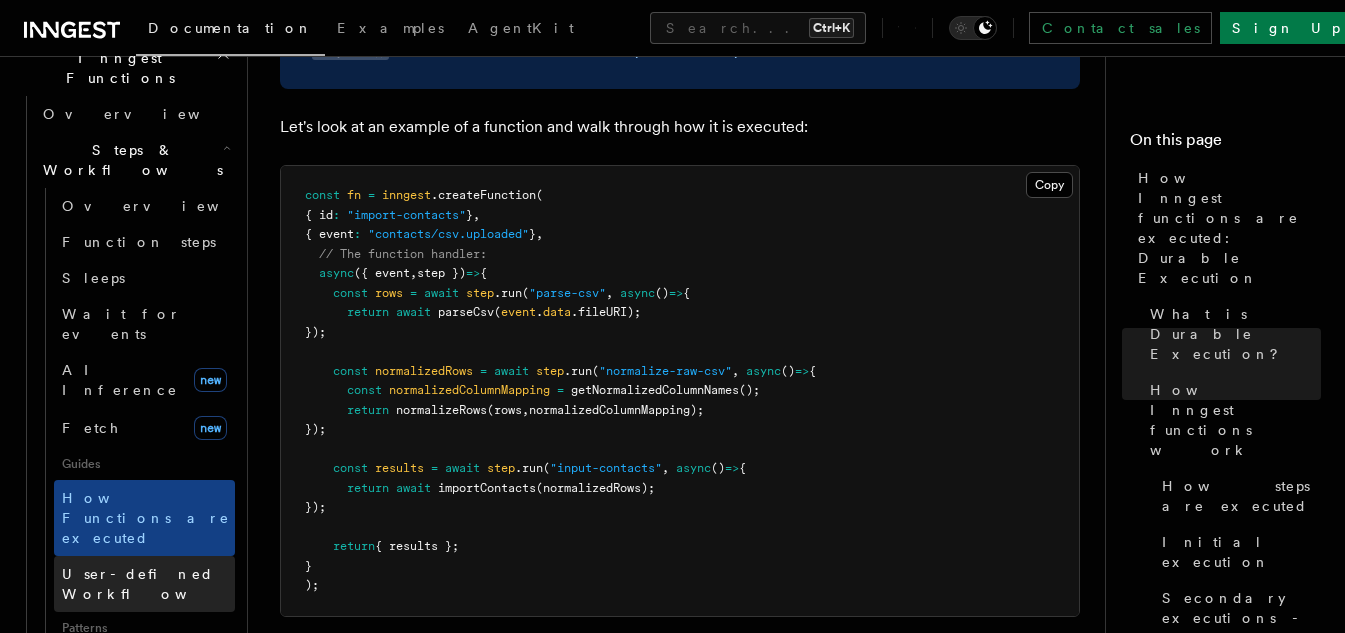 click on "User-defined Workflows" at bounding box center (144, 584) 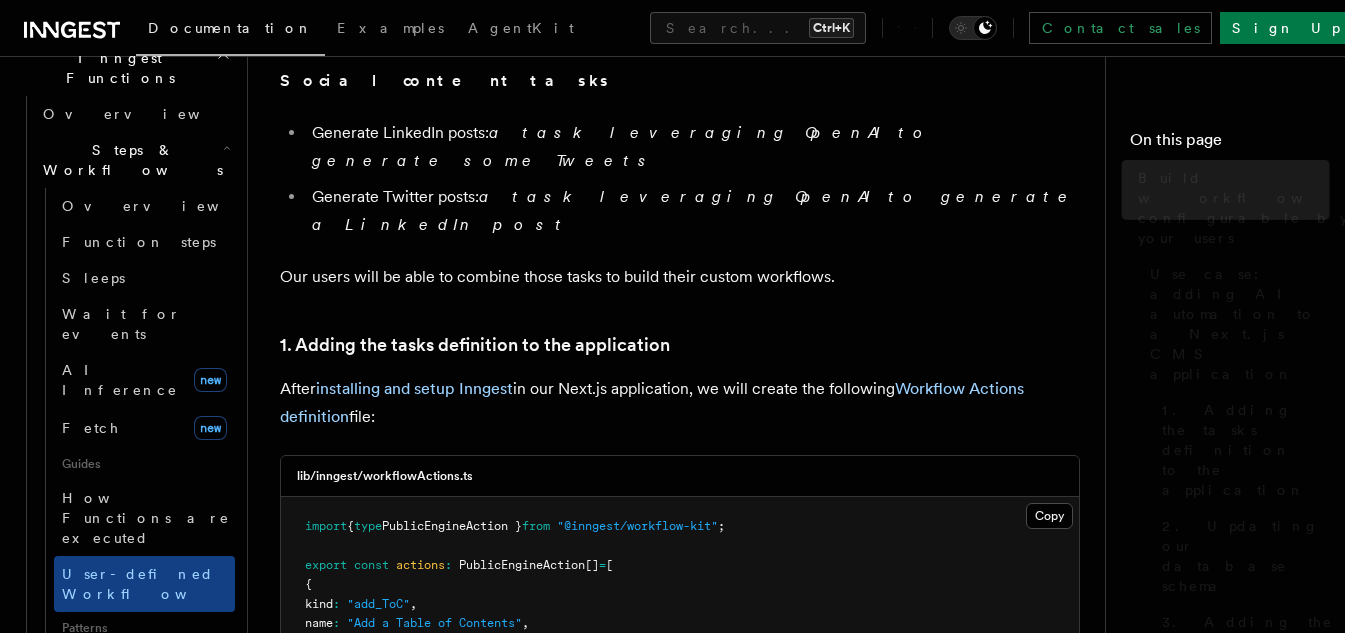 scroll, scrollTop: 0, scrollLeft: 0, axis: both 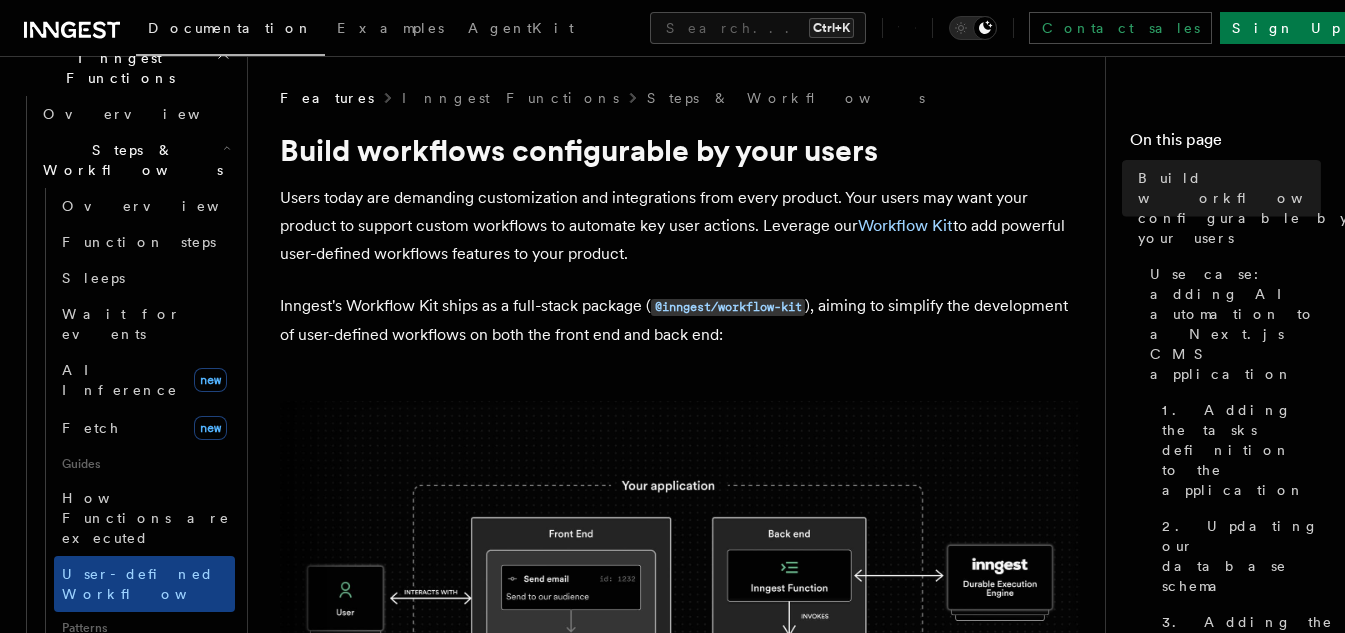 click on "Parallel steps" at bounding box center (144, 662) 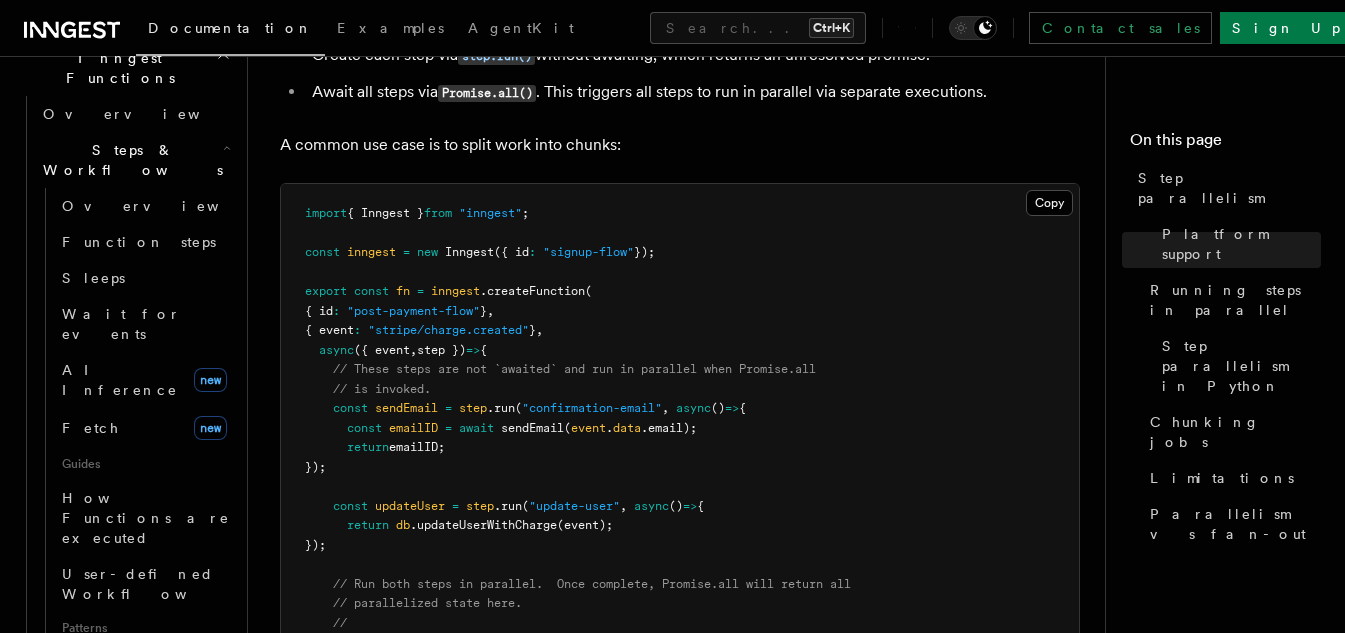 scroll, scrollTop: 600, scrollLeft: 0, axis: vertical 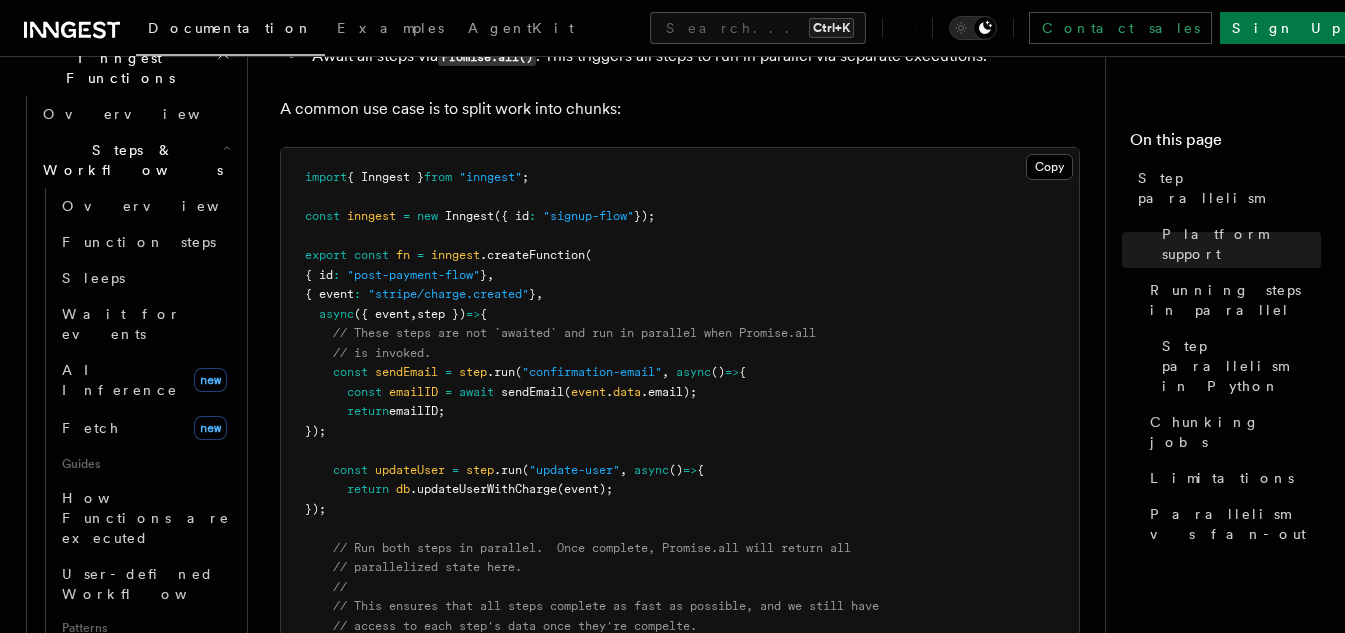 click on "Loops over steps" at bounding box center (138, 708) 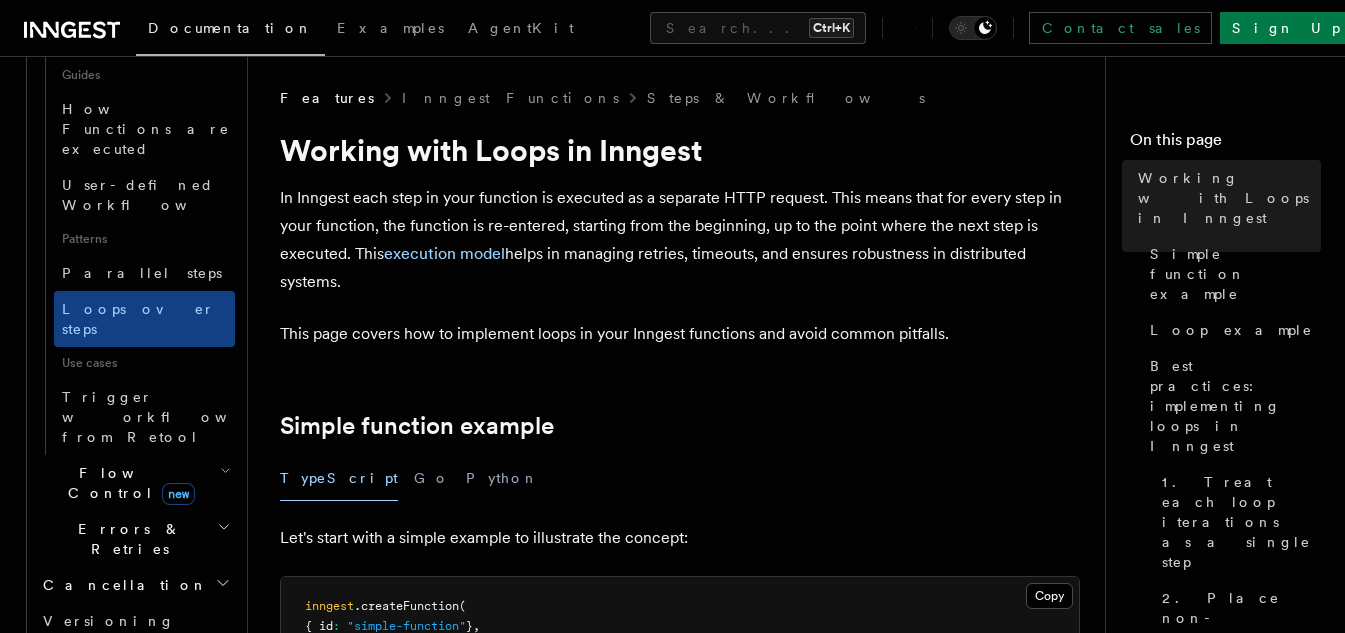 scroll, scrollTop: 1000, scrollLeft: 0, axis: vertical 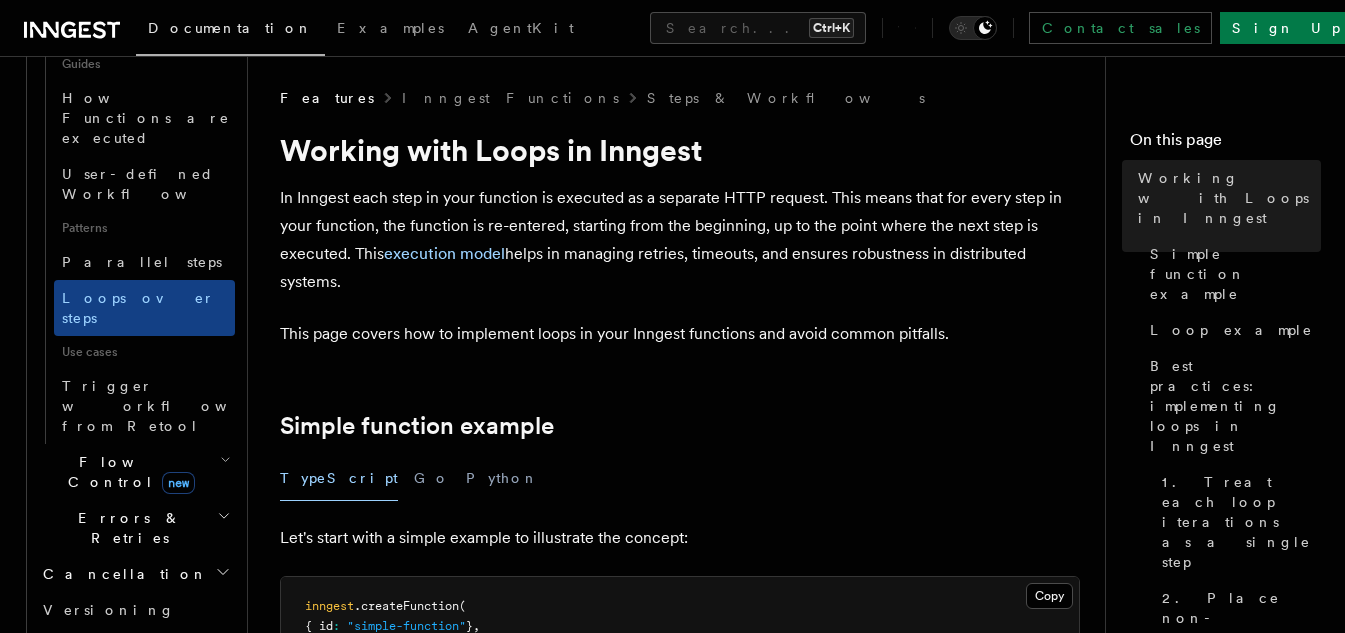 click on "Realtime new" at bounding box center [125, 682] 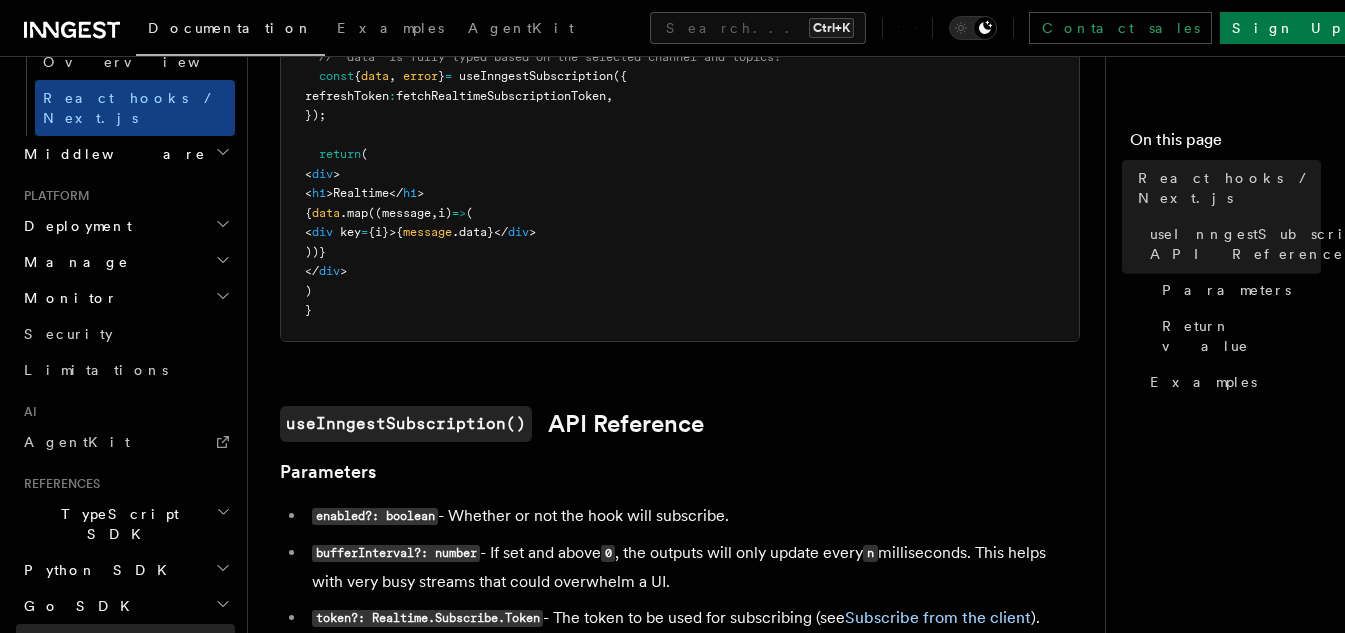 scroll, scrollTop: 1000, scrollLeft: 0, axis: vertical 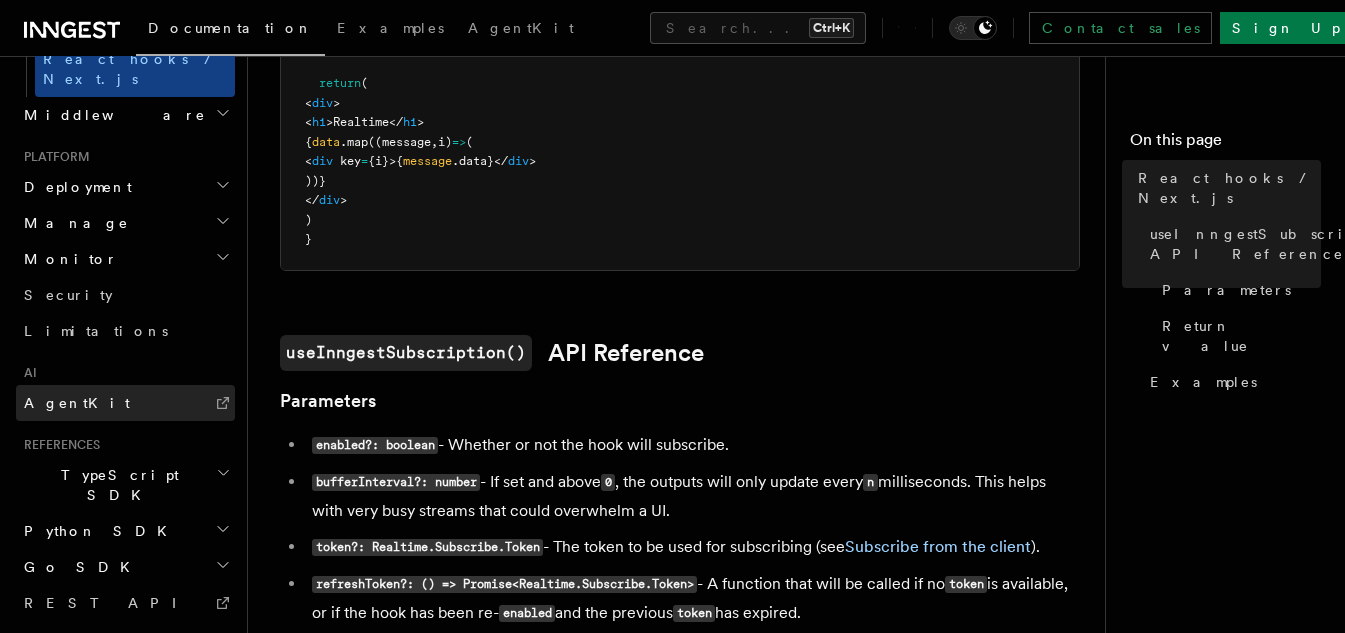 click on "AgentKit" at bounding box center (125, 403) 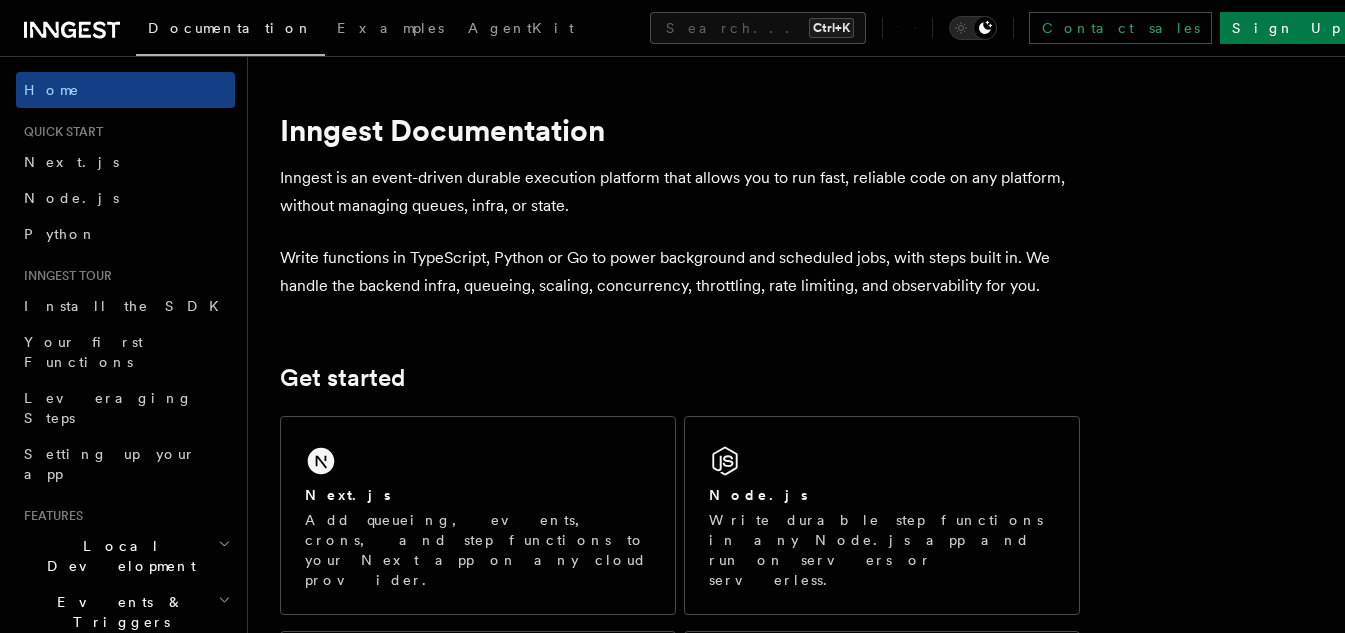 scroll, scrollTop: 0, scrollLeft: 0, axis: both 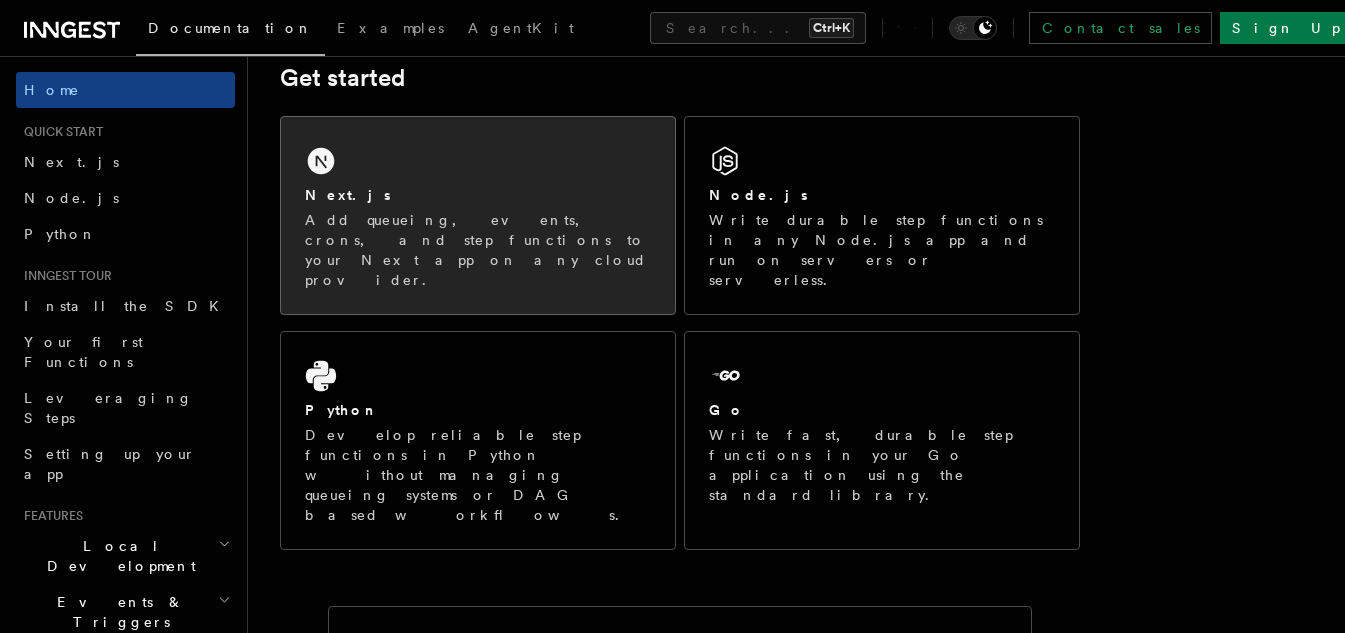 click on "Next.js Add queueing, events, crons, and step functions to your Next app on any cloud provider." at bounding box center (478, 215) 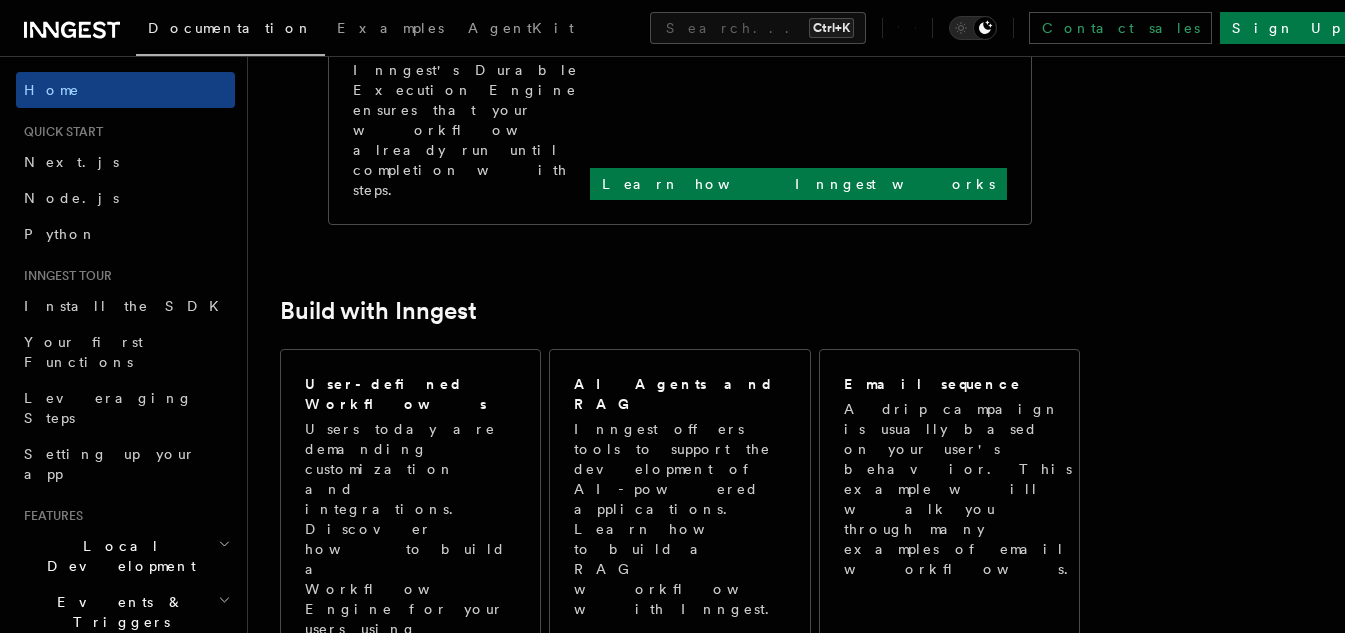 scroll, scrollTop: 1400, scrollLeft: 0, axis: vertical 